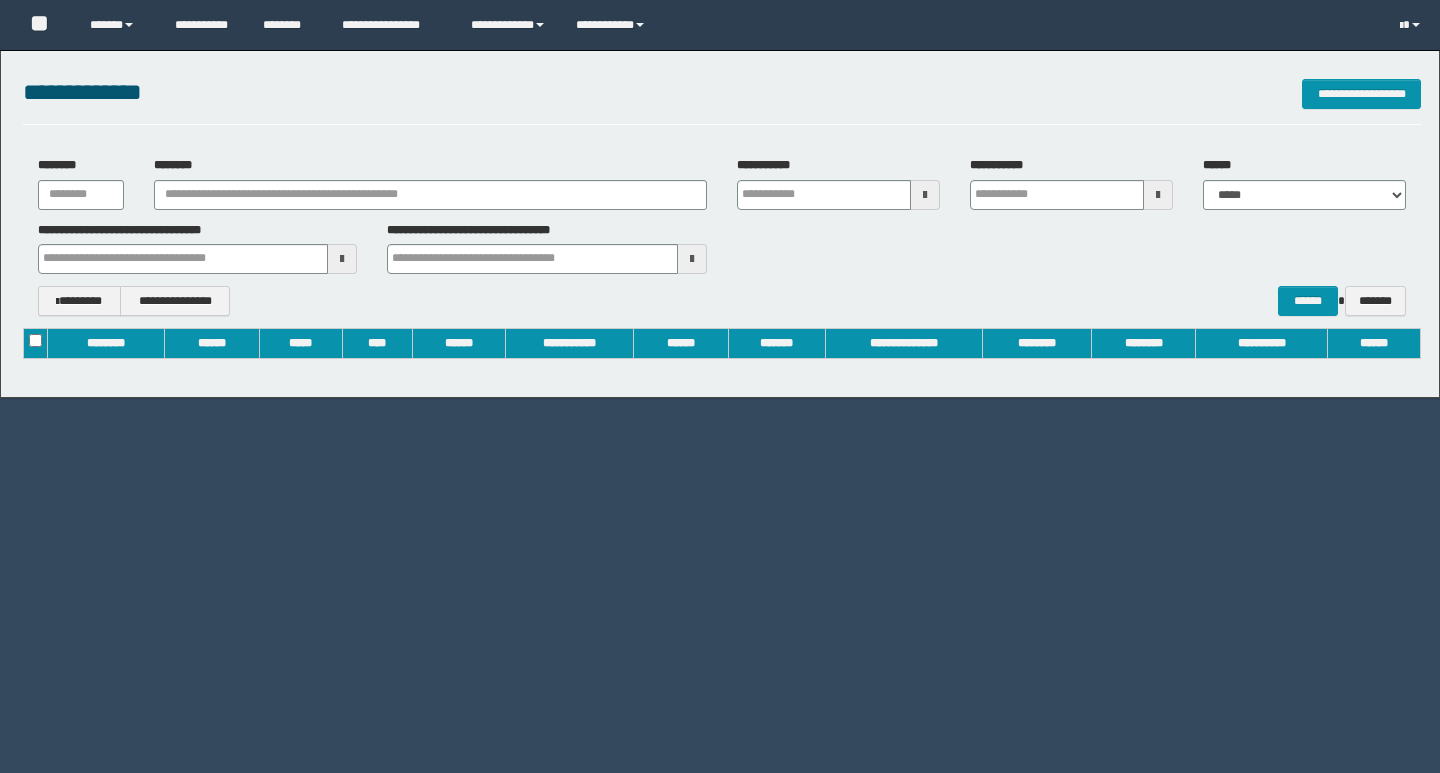 scroll, scrollTop: 0, scrollLeft: 0, axis: both 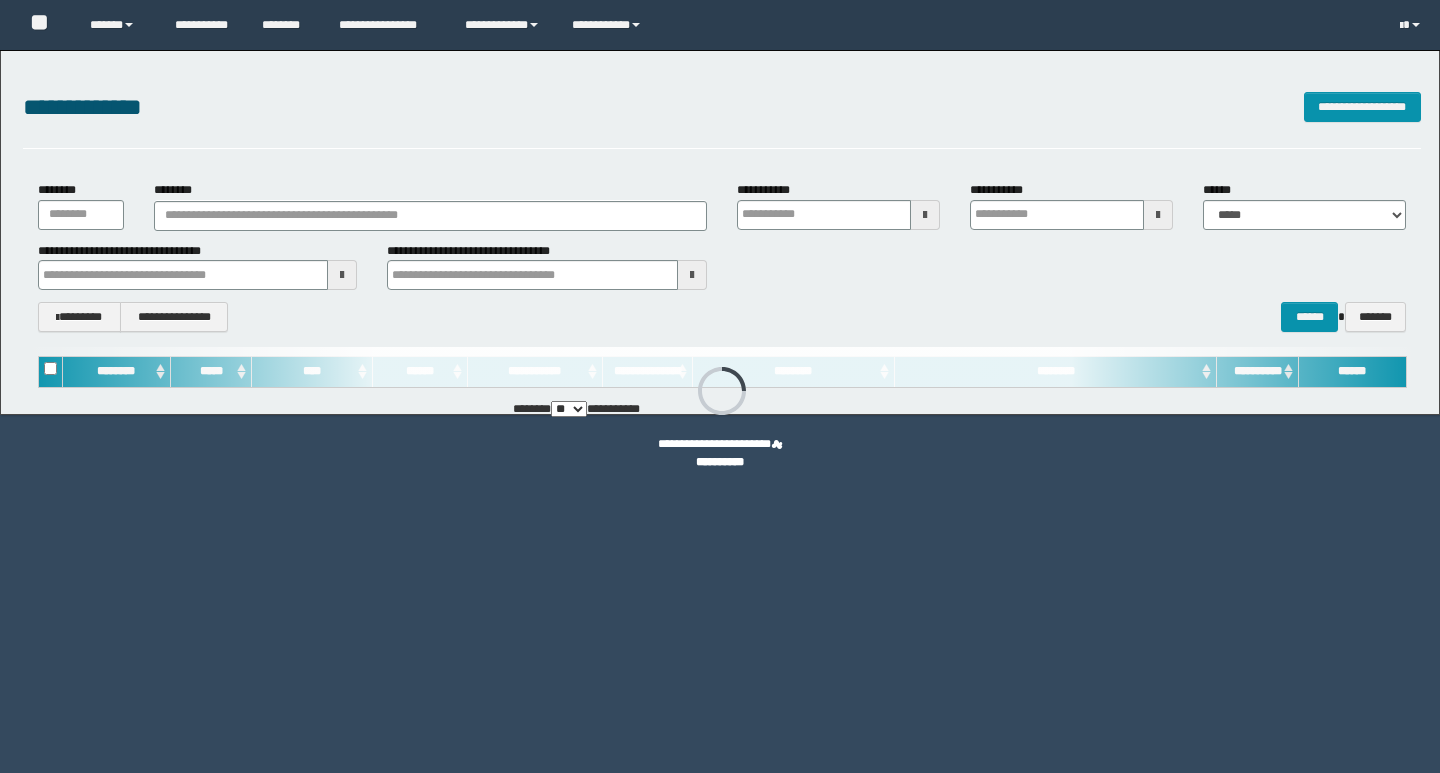type on "**********" 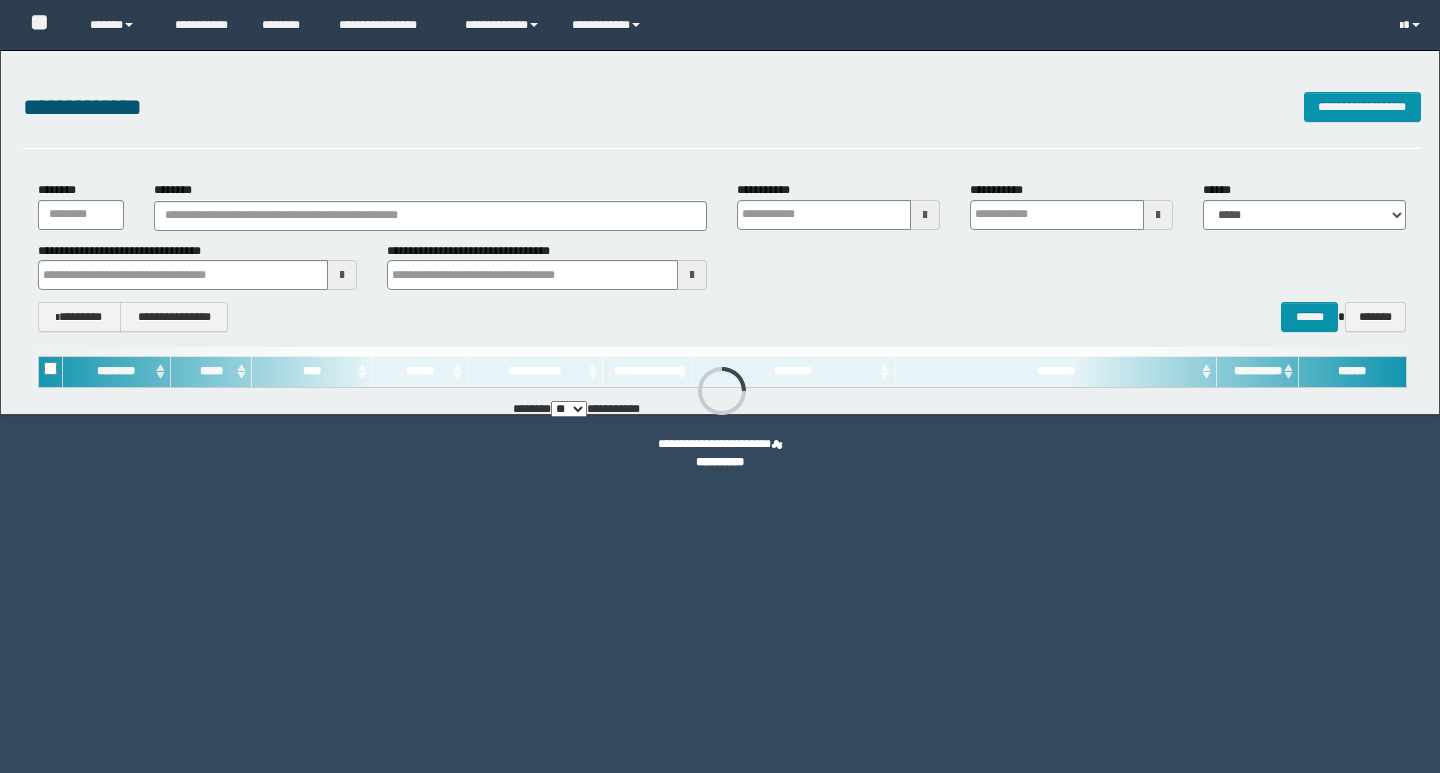 type on "**********" 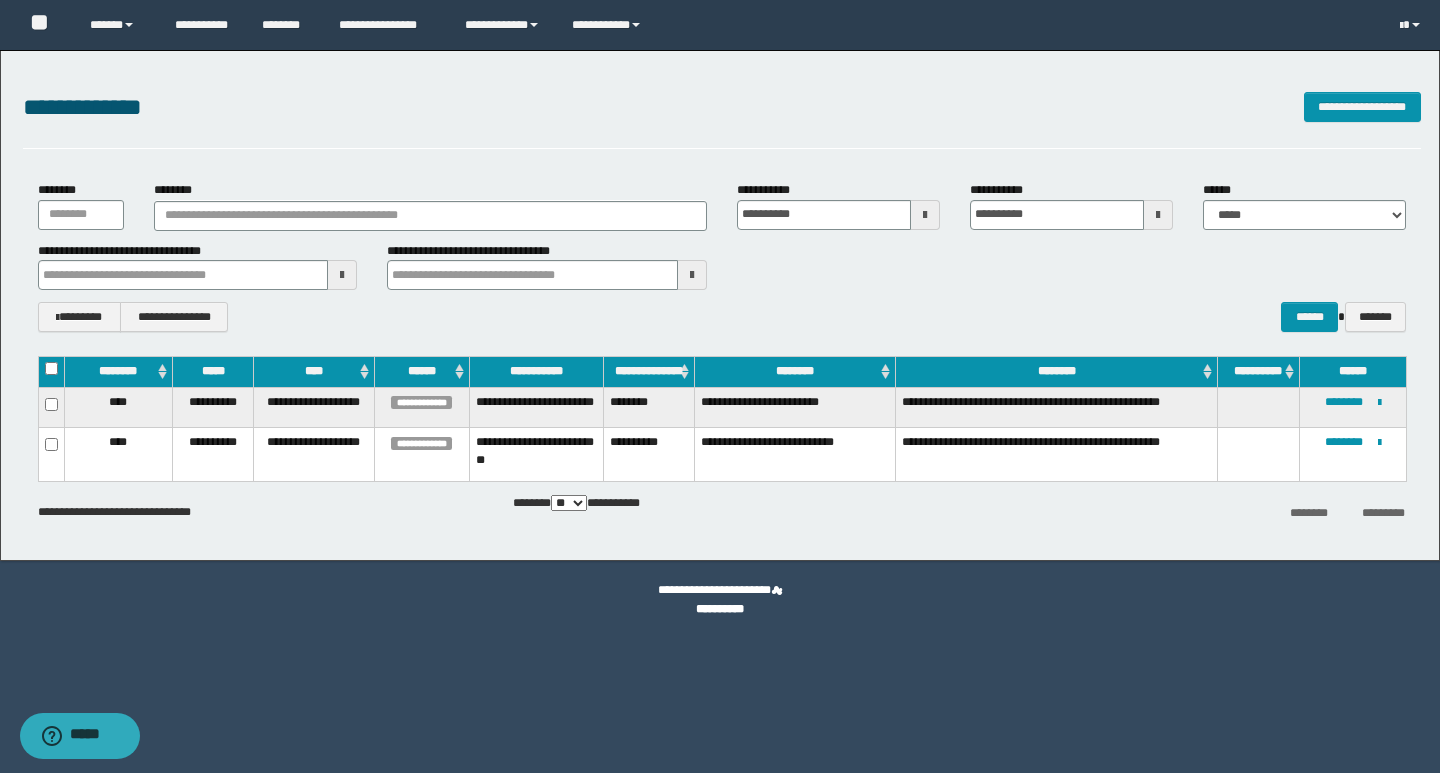 scroll, scrollTop: 0, scrollLeft: 0, axis: both 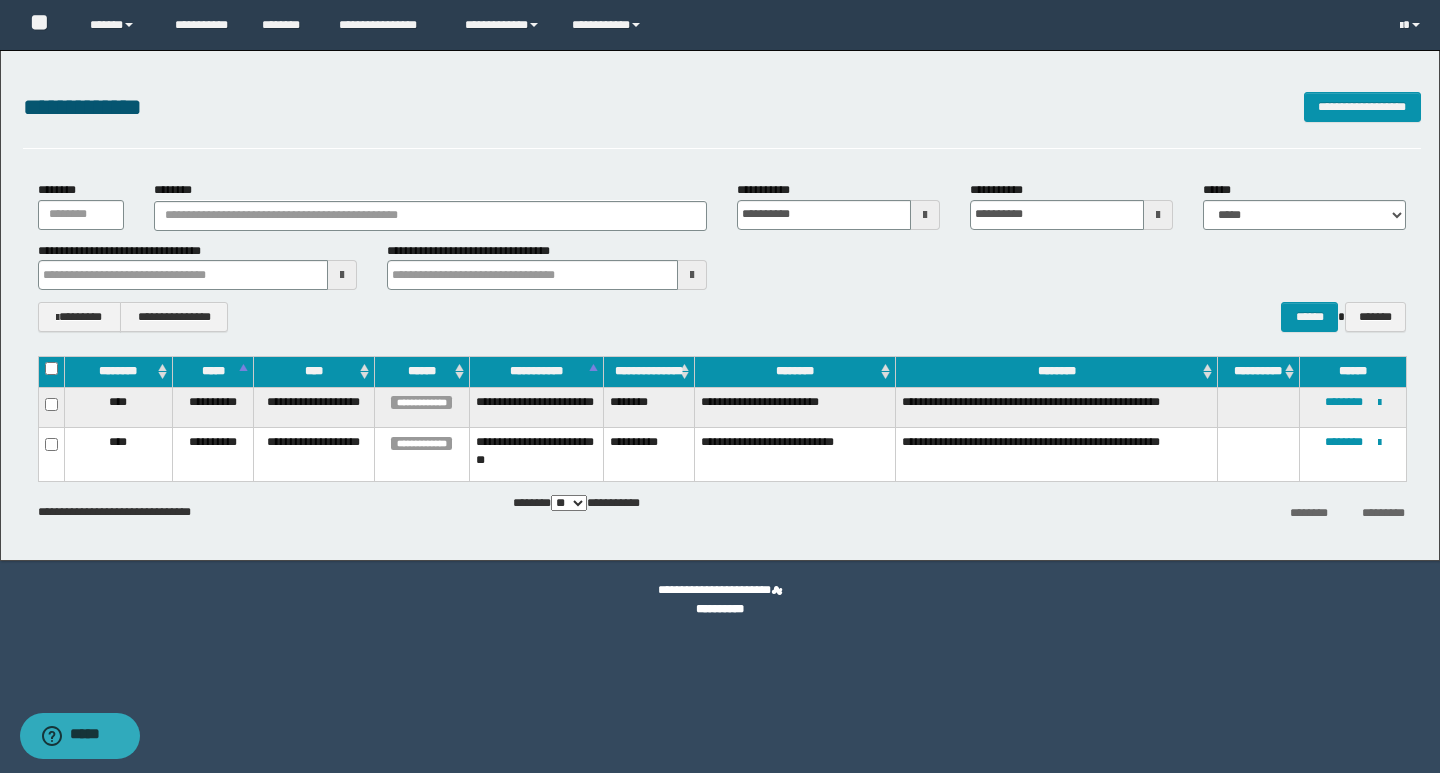 type 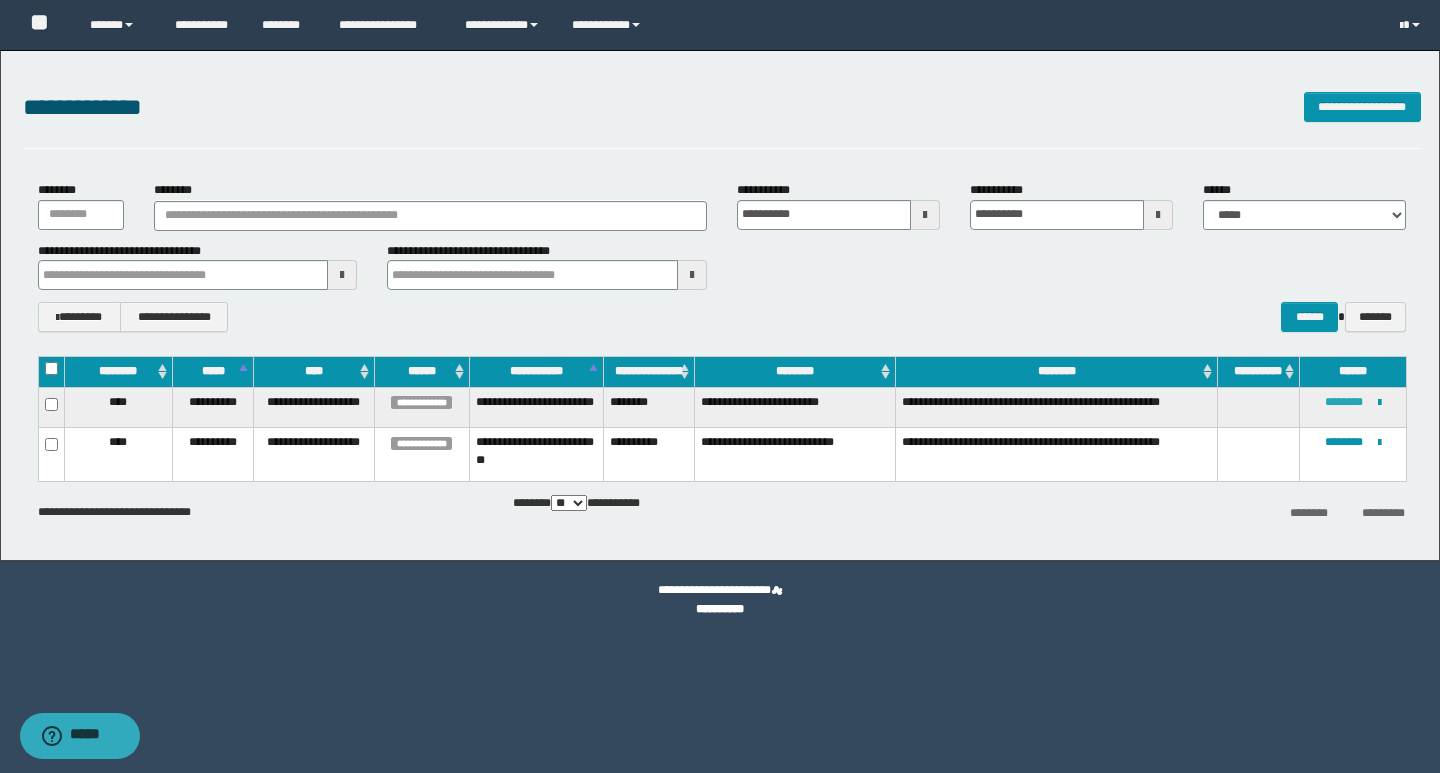 click on "********" at bounding box center (1344, 402) 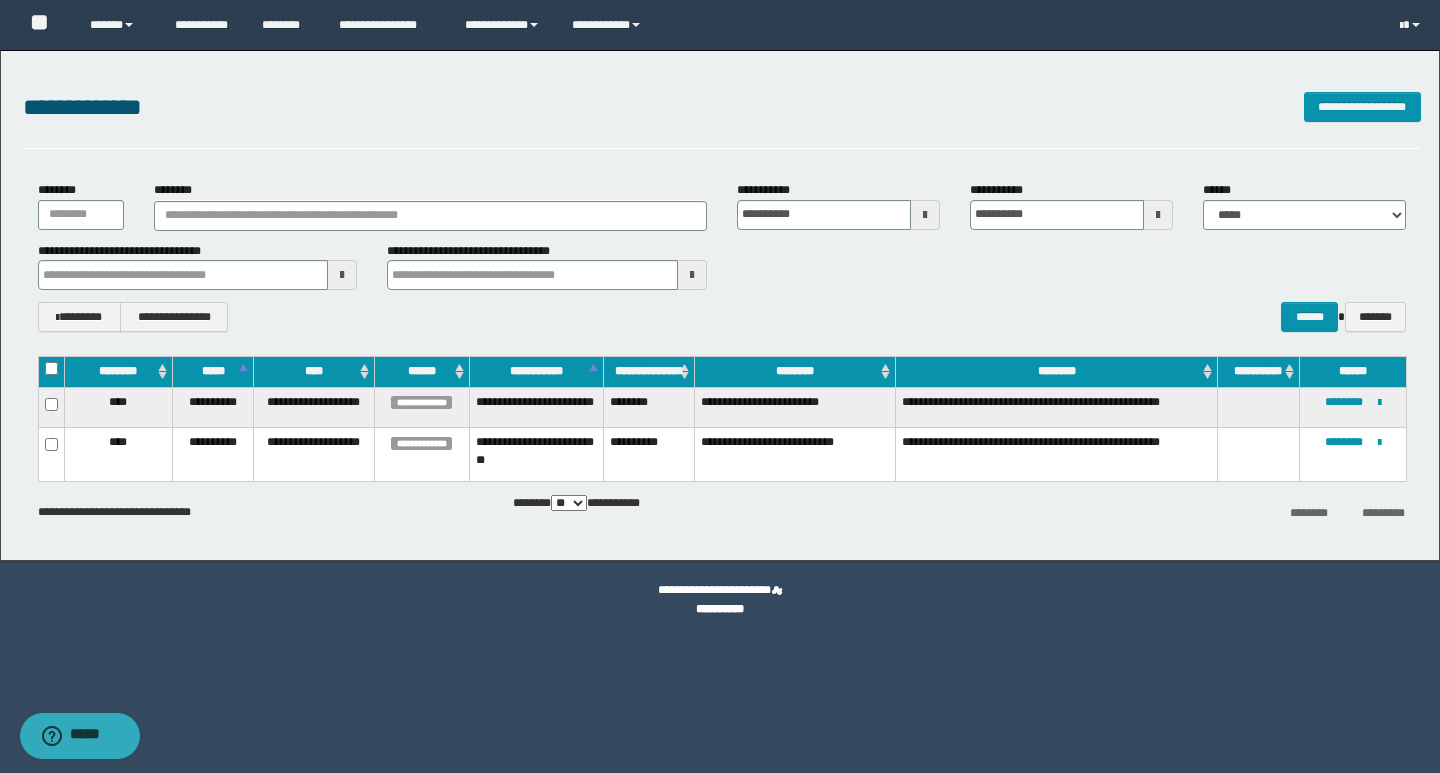 type 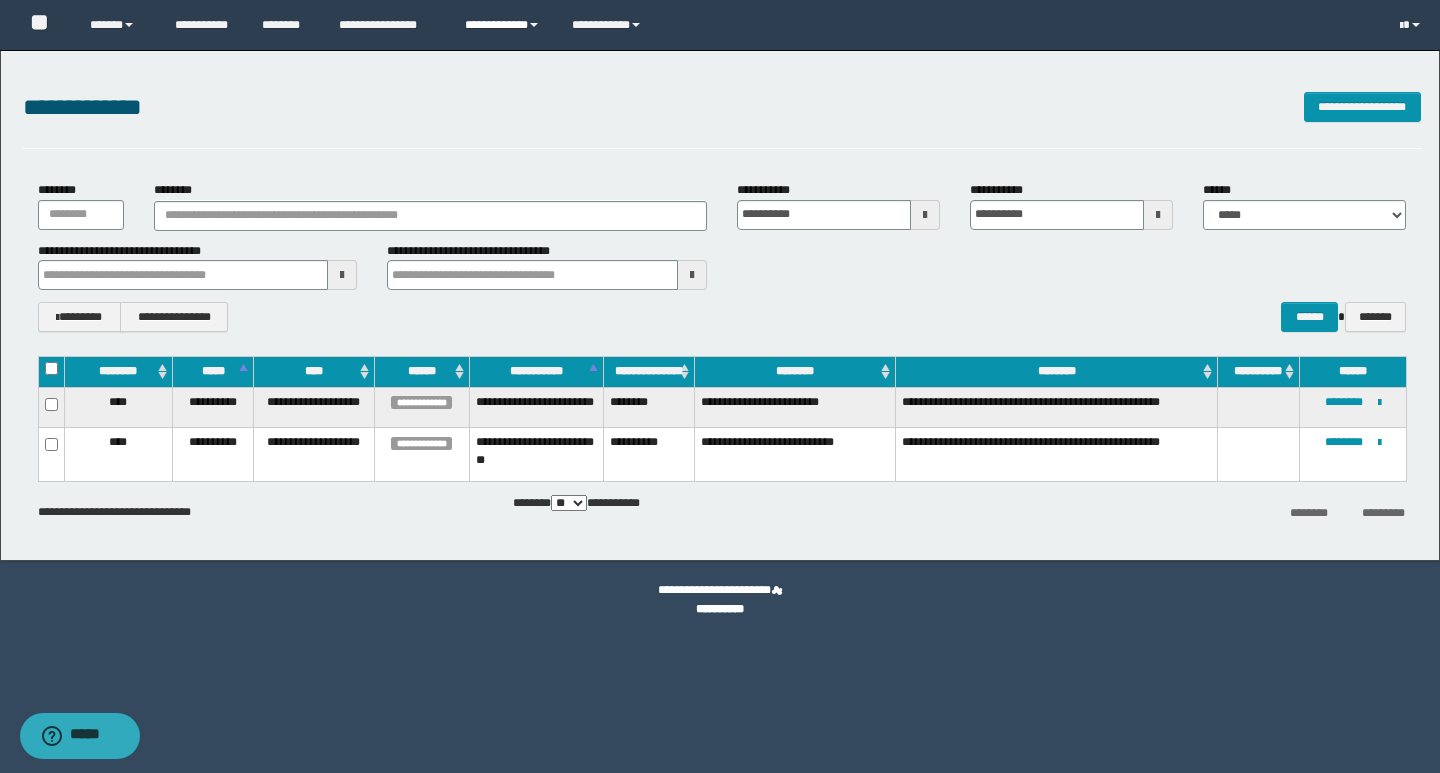 click on "**********" at bounding box center (503, 25) 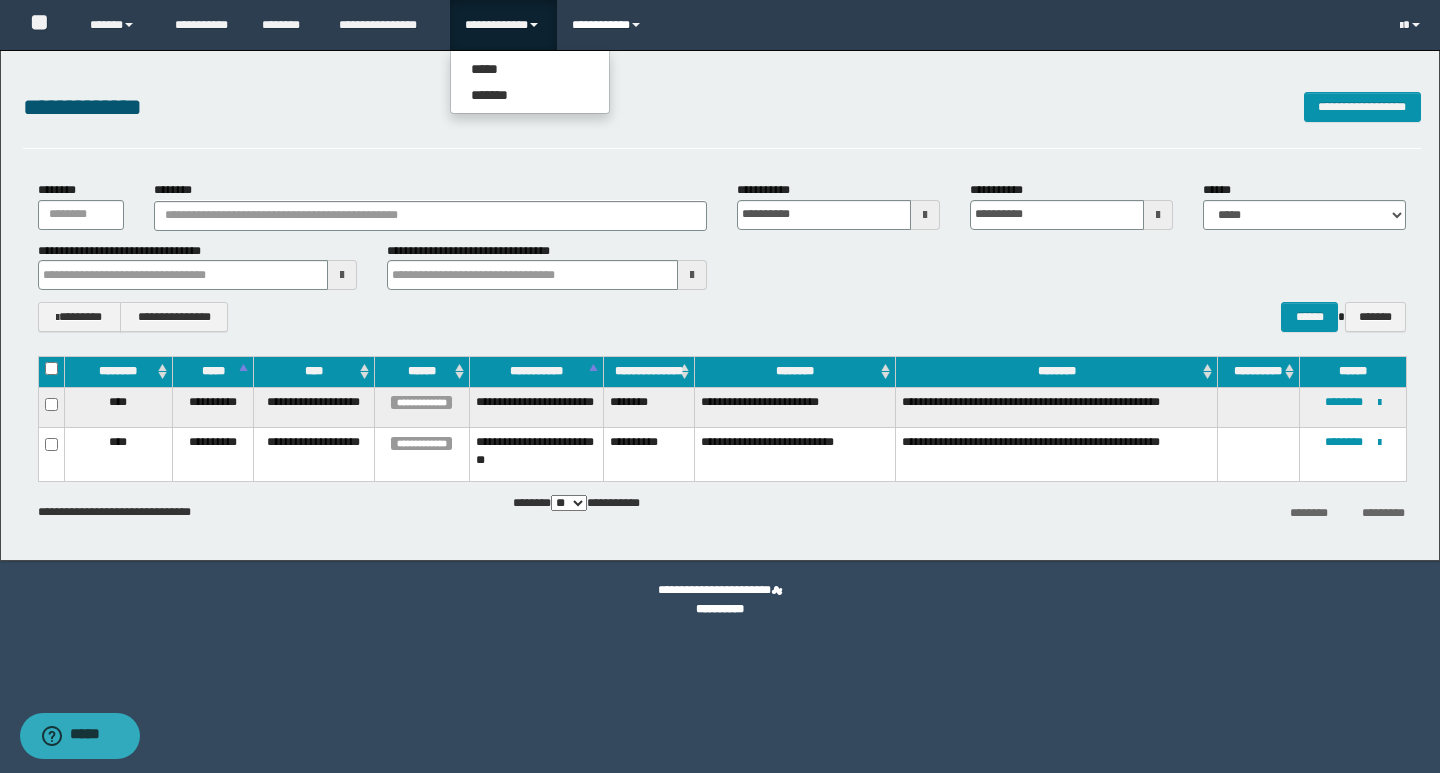 click on "**********" at bounding box center (609, 25) 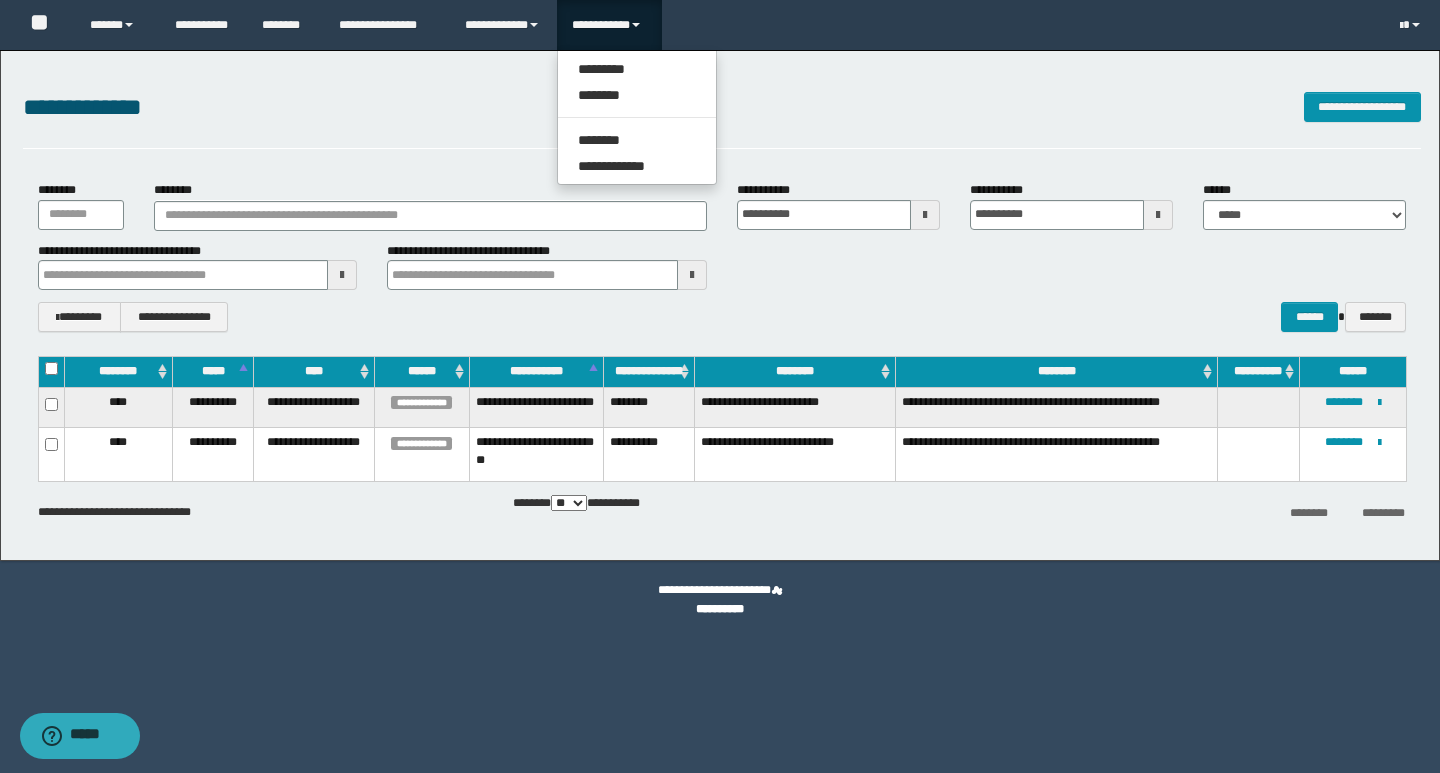 click on "**********" at bounding box center [1352, 455] 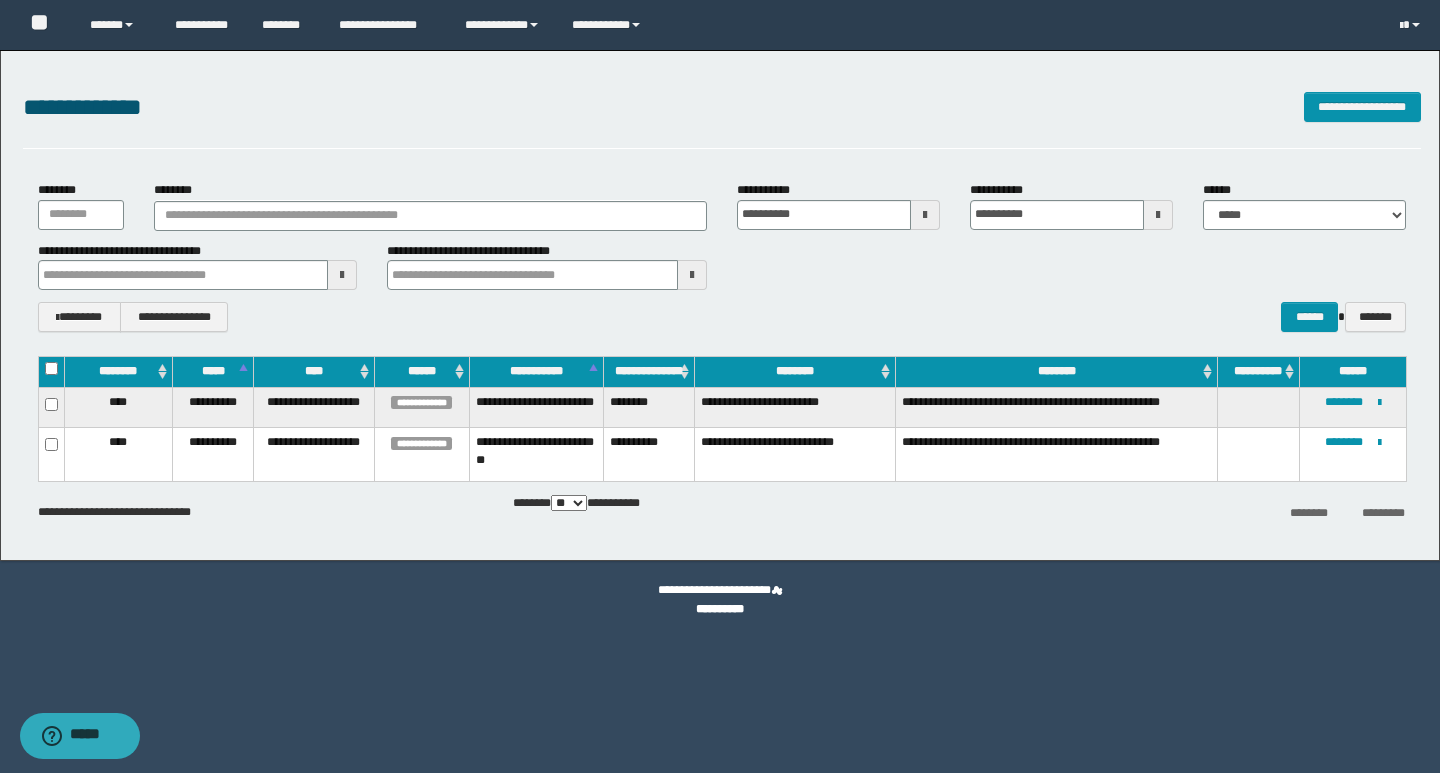 click on "**********" at bounding box center (1352, 455) 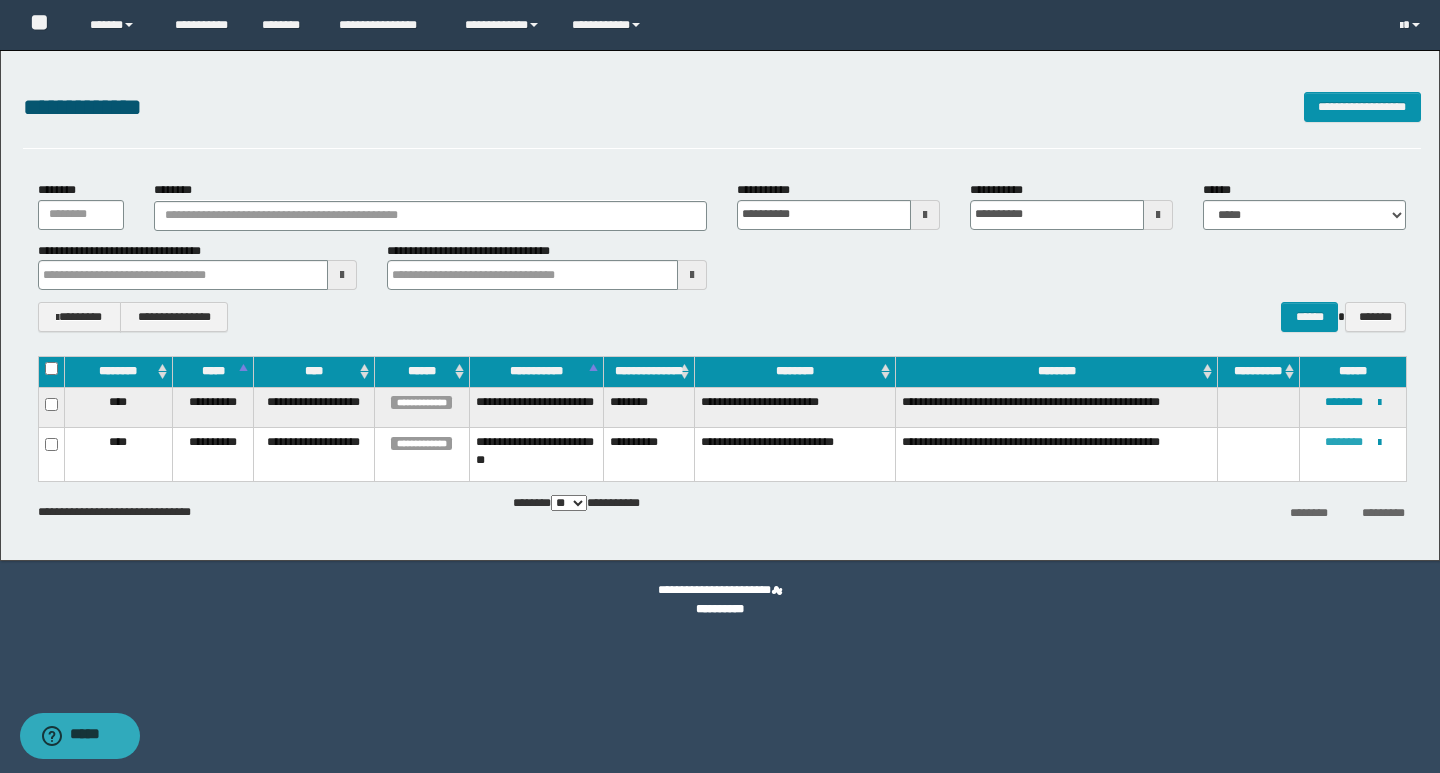 click on "********" at bounding box center (1344, 442) 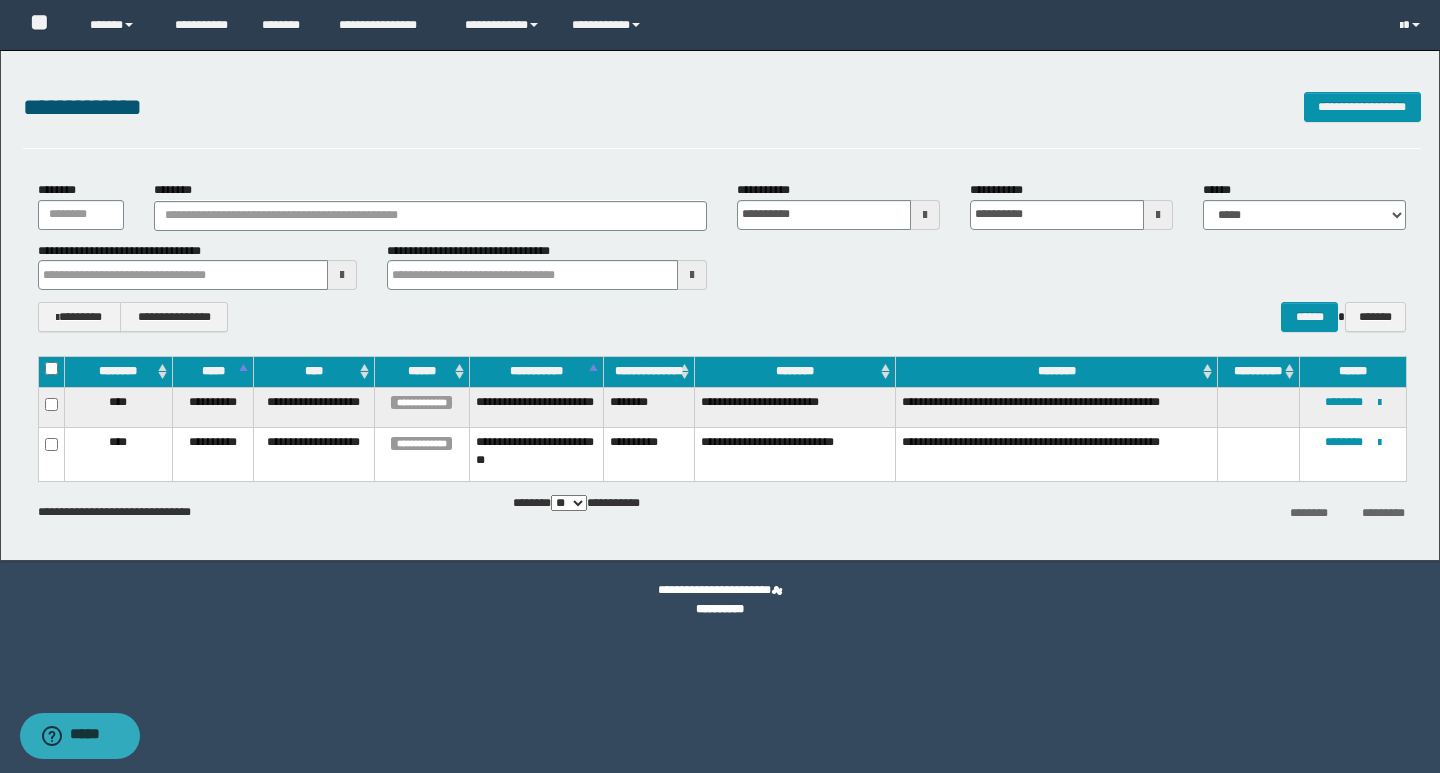 type 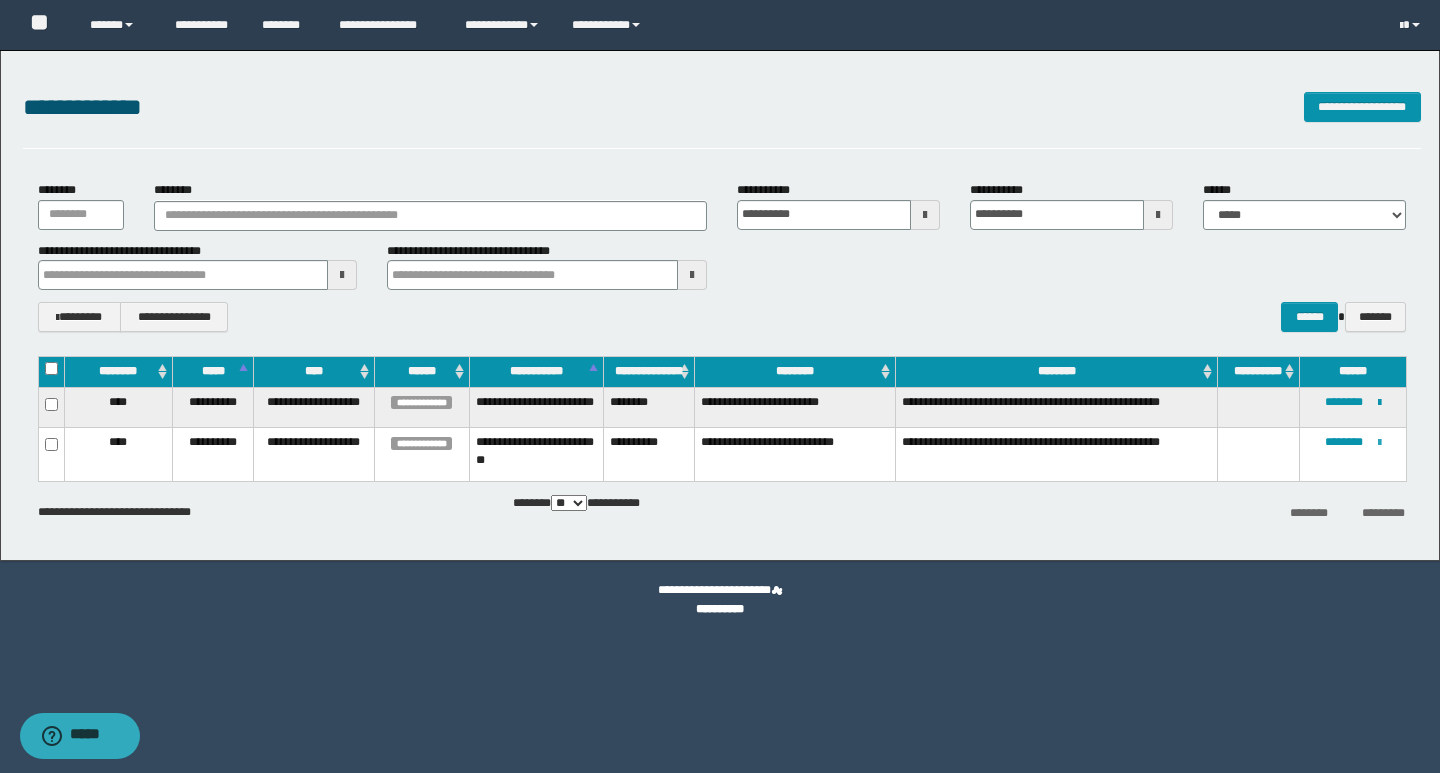 click at bounding box center [1379, 443] 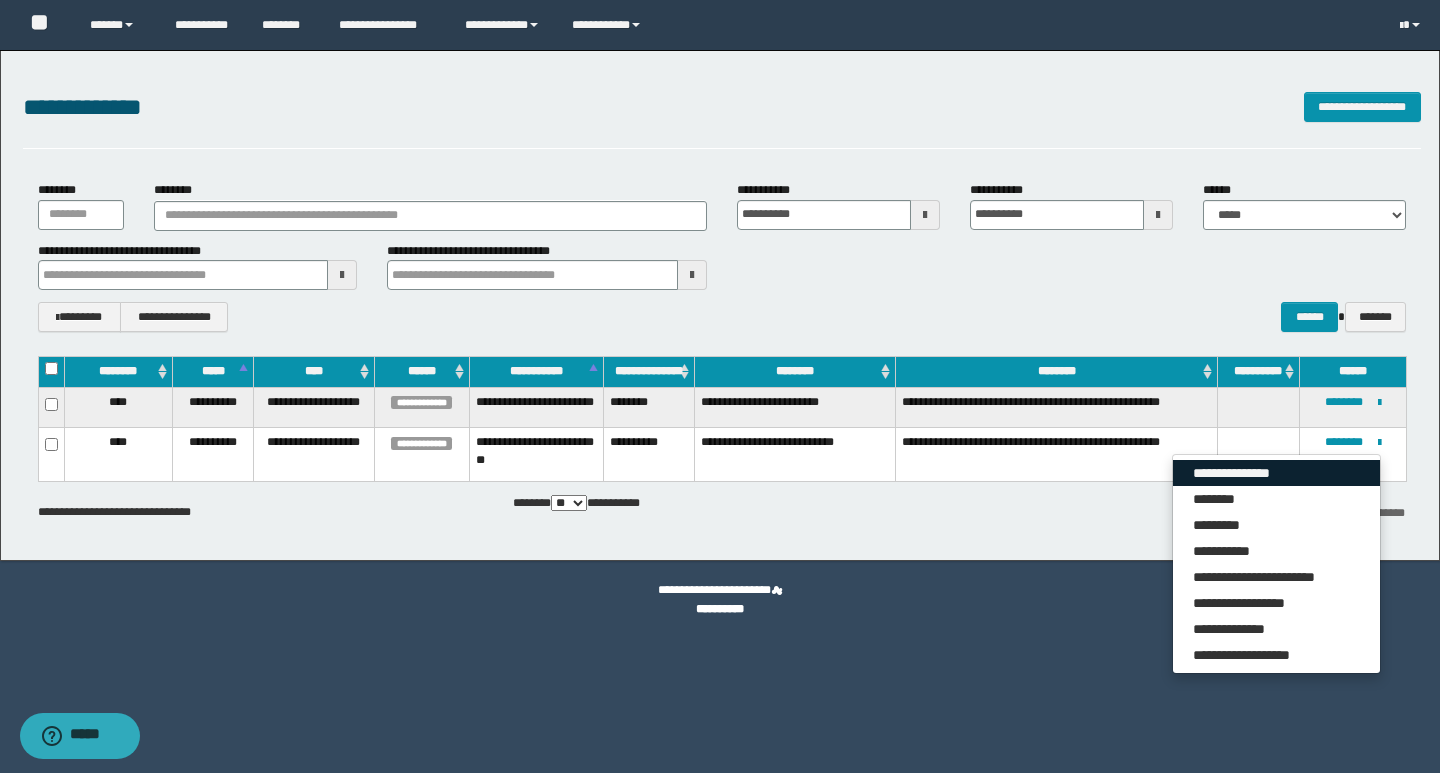click on "**********" at bounding box center (1276, 473) 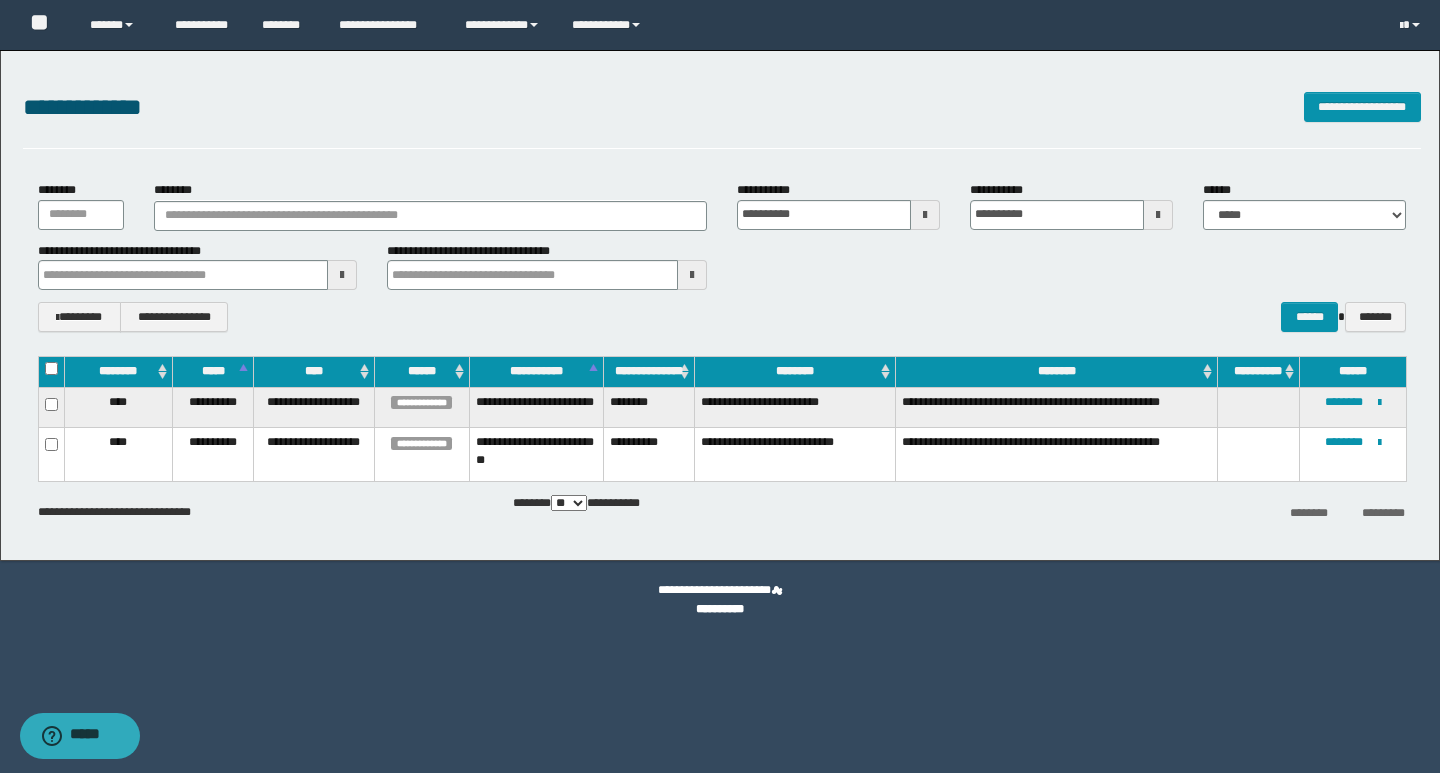 type 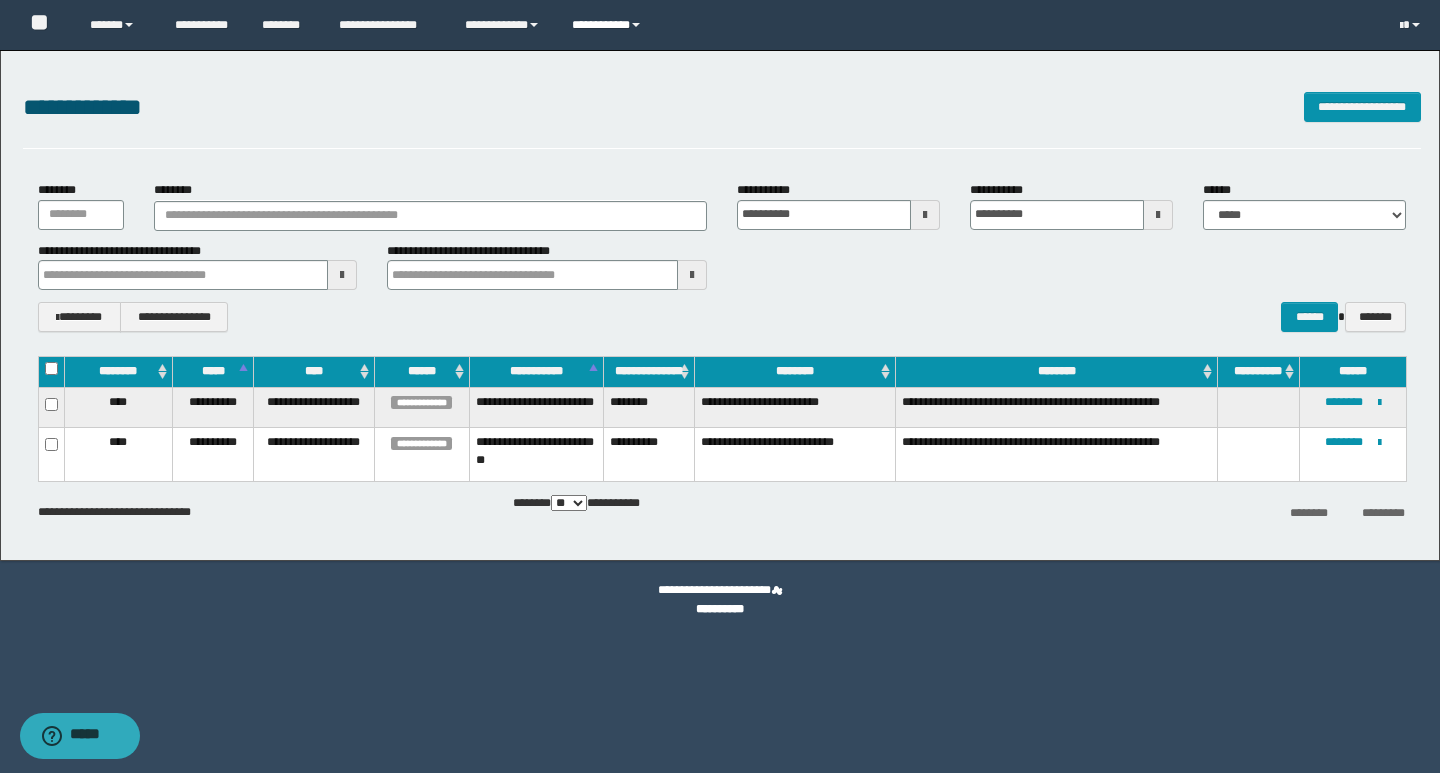 click on "**********" at bounding box center [609, 25] 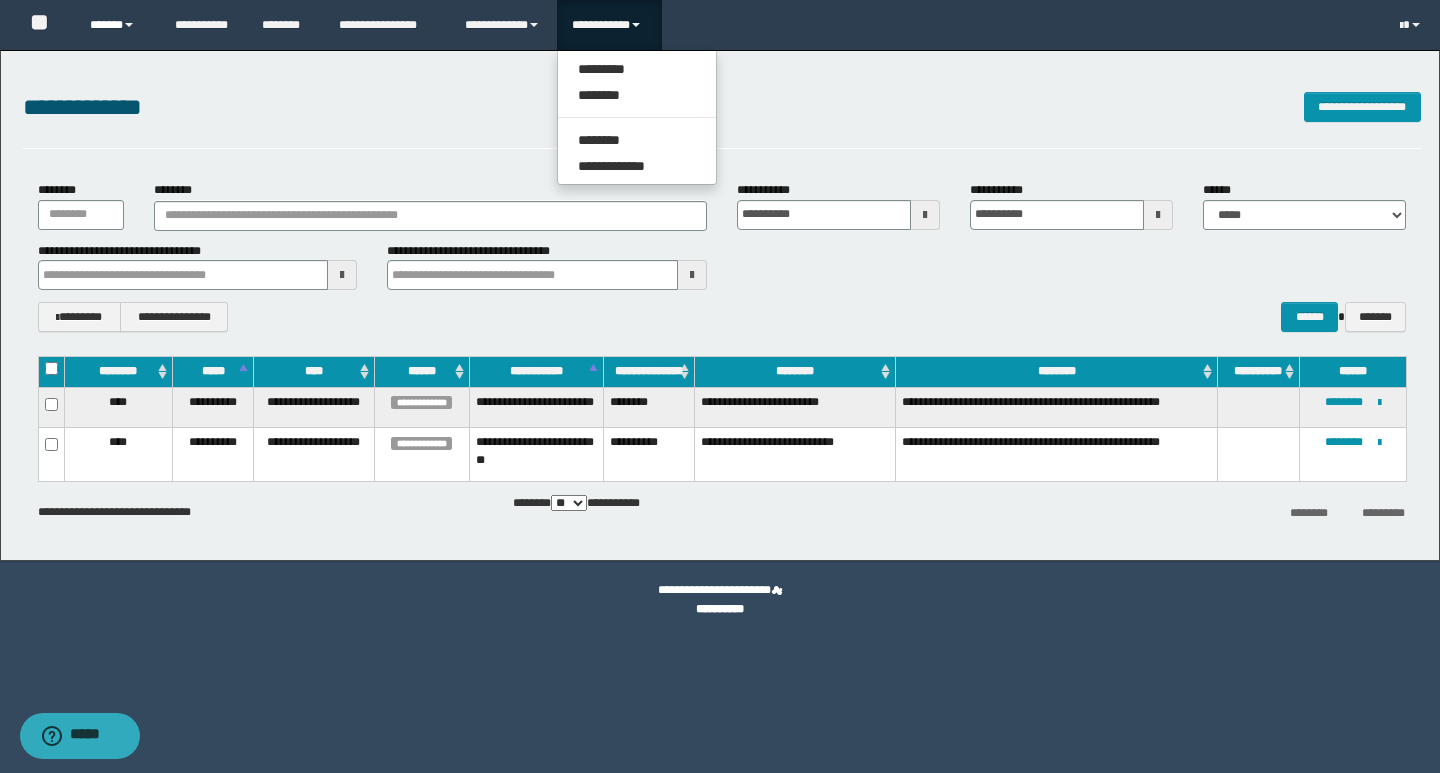 click on "******" at bounding box center (117, 25) 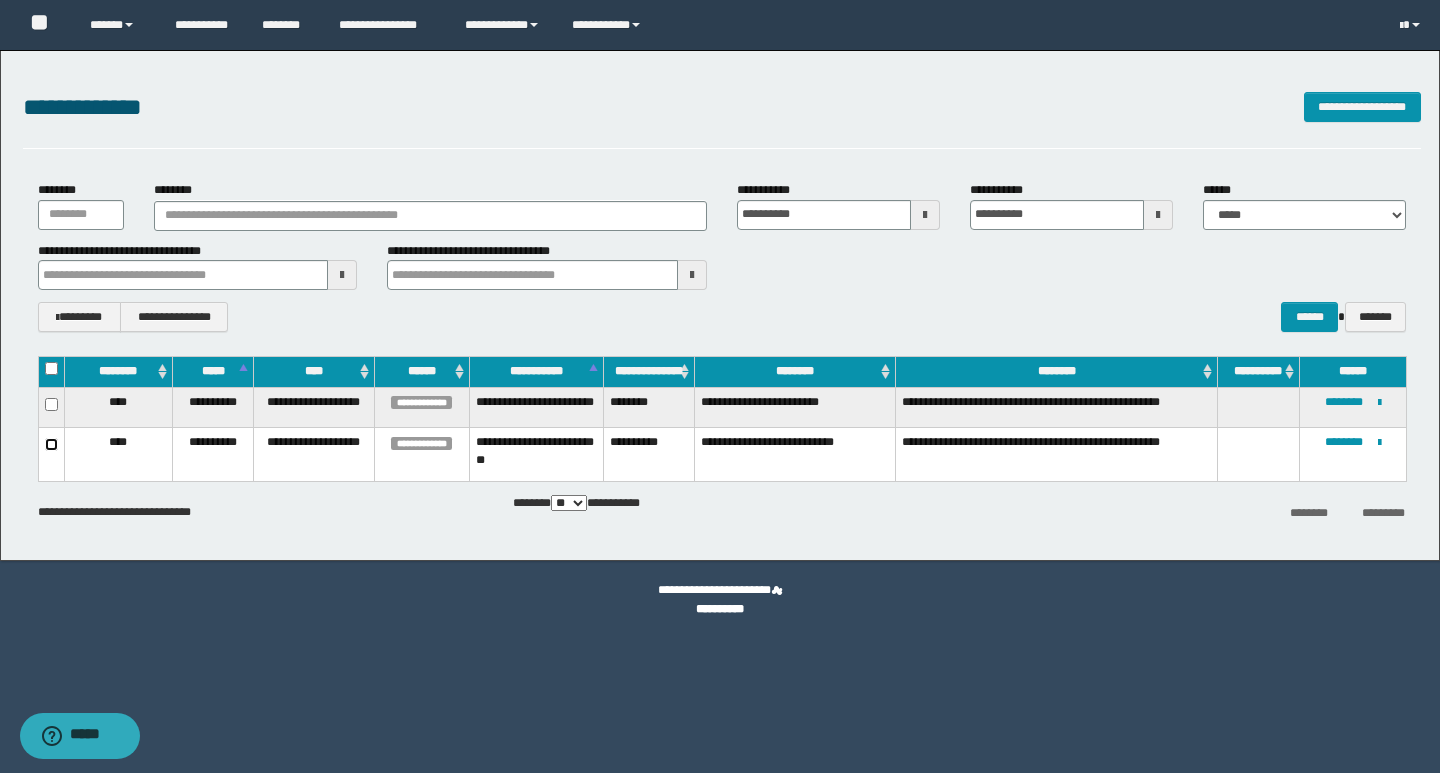 type 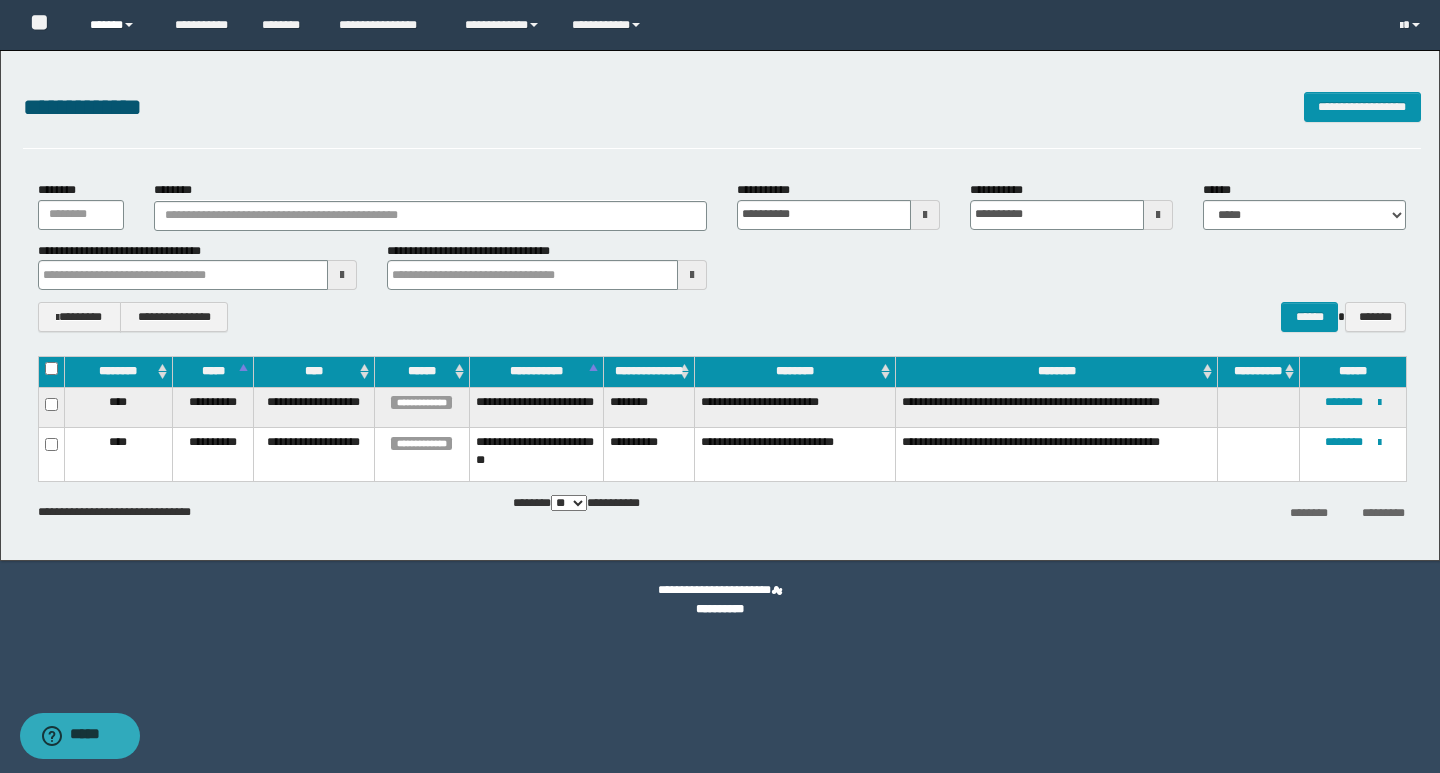 click on "******" at bounding box center [117, 25] 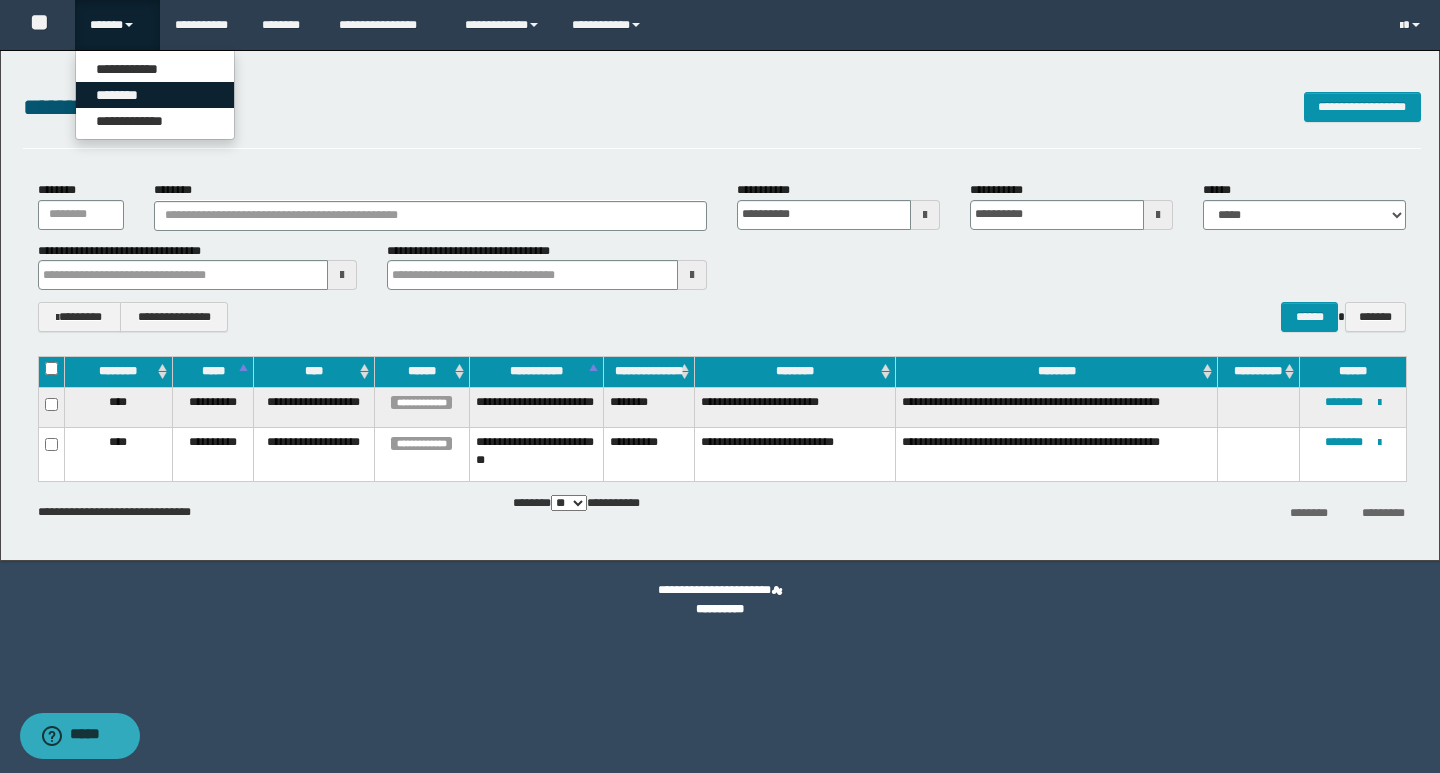 click on "********" at bounding box center (155, 95) 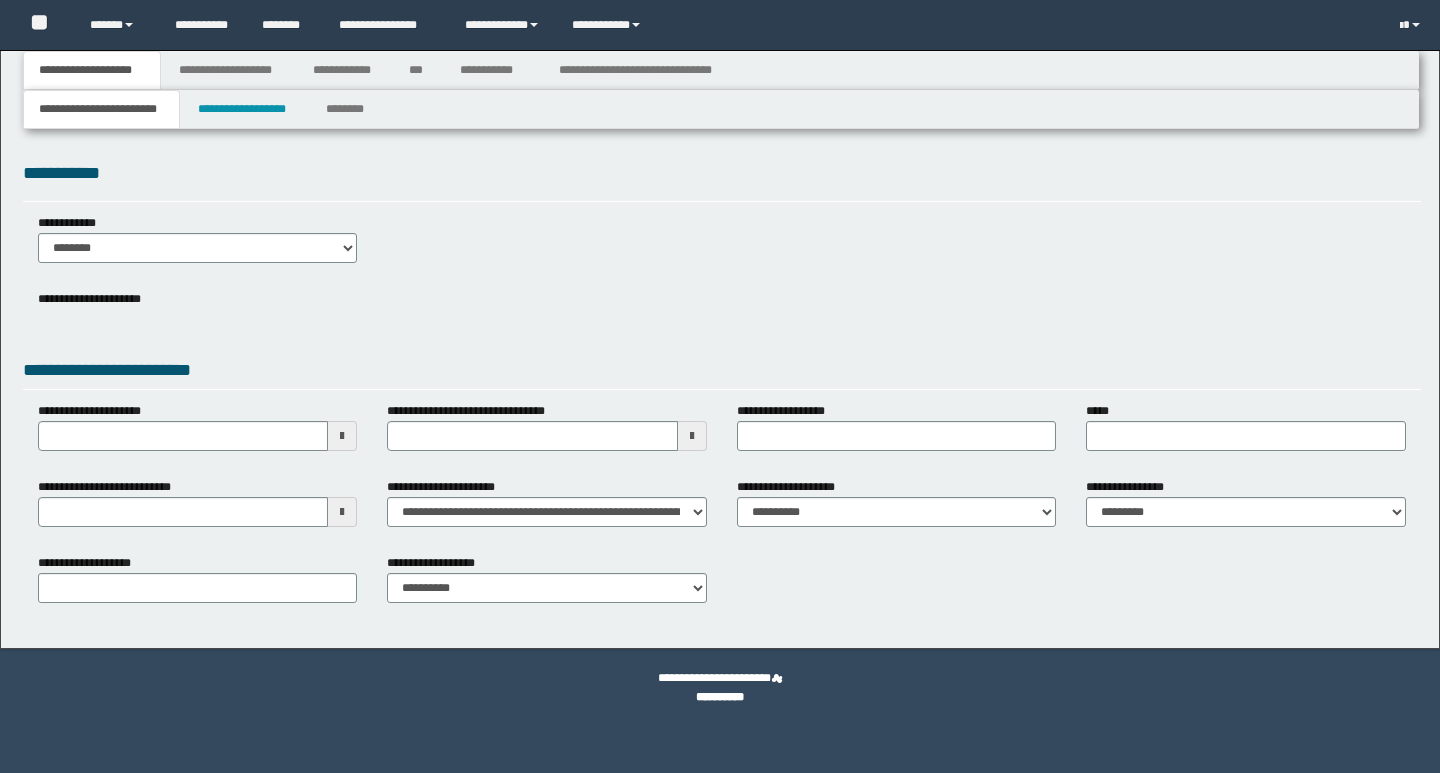 type 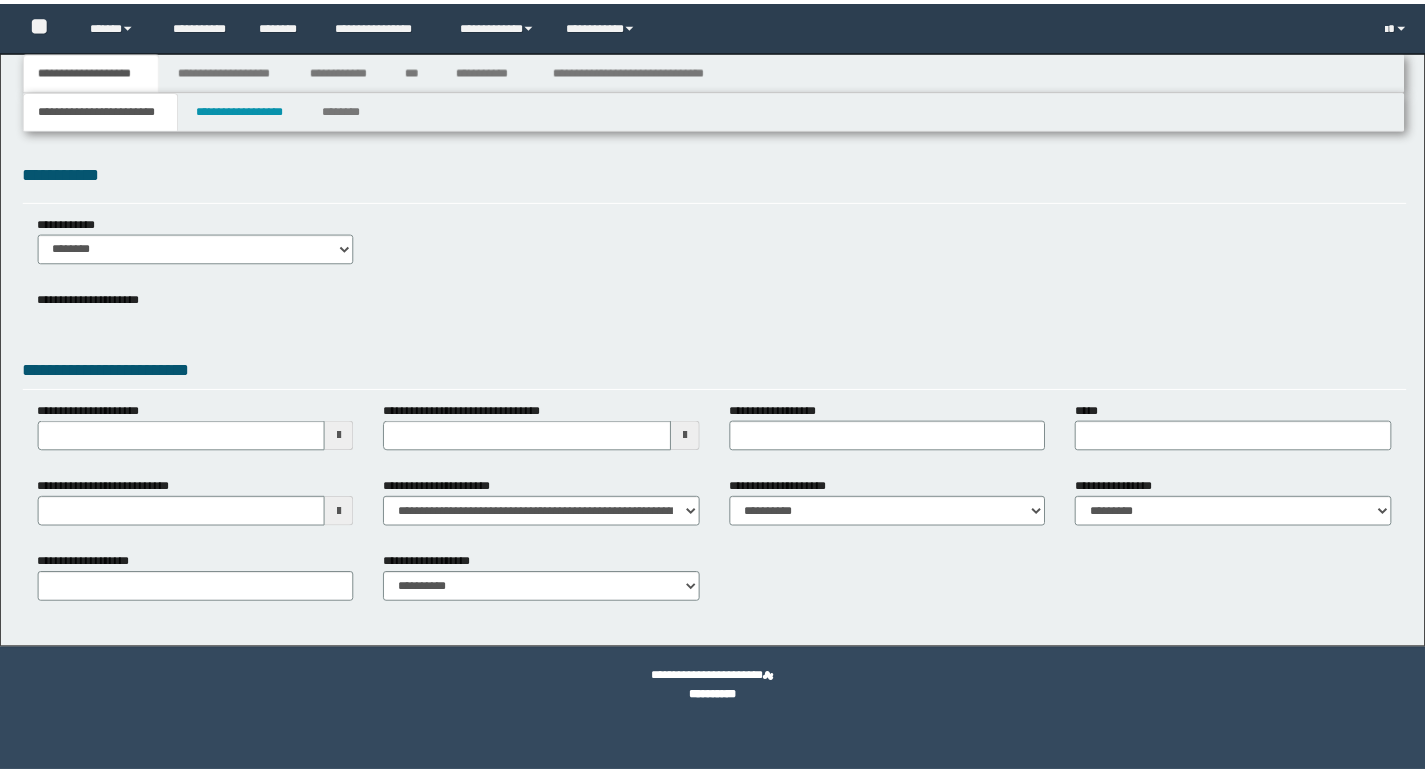 scroll, scrollTop: 0, scrollLeft: 0, axis: both 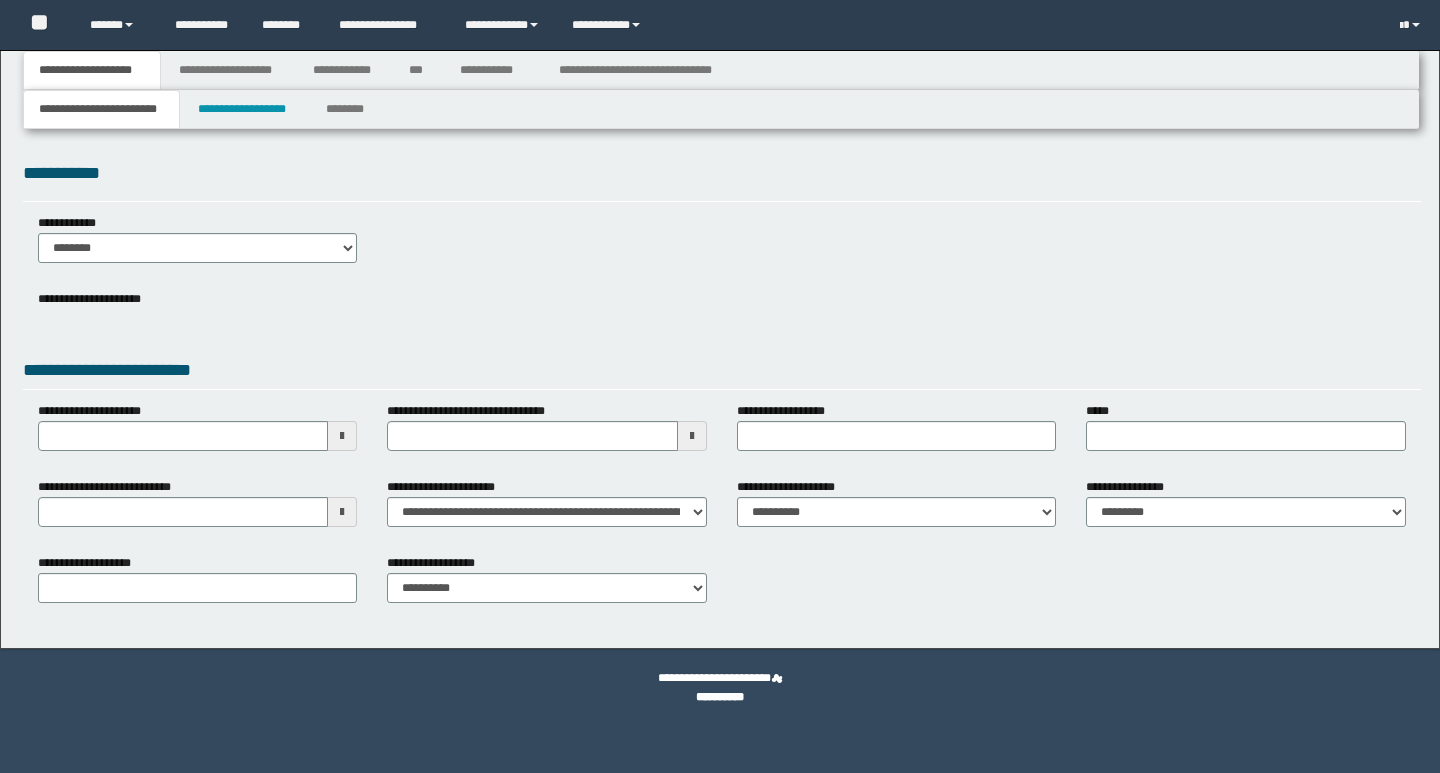 click at bounding box center (0, 0) 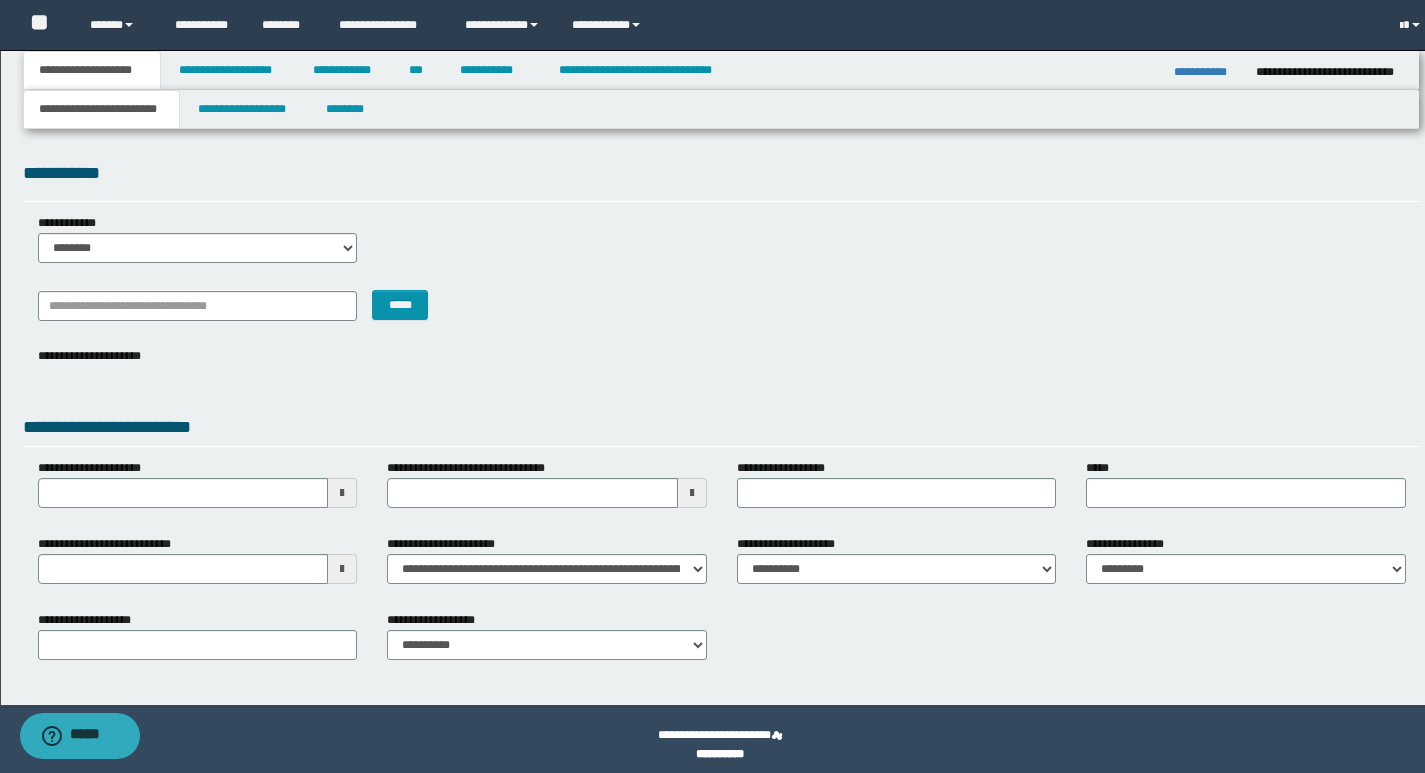 scroll, scrollTop: 0, scrollLeft: 0, axis: both 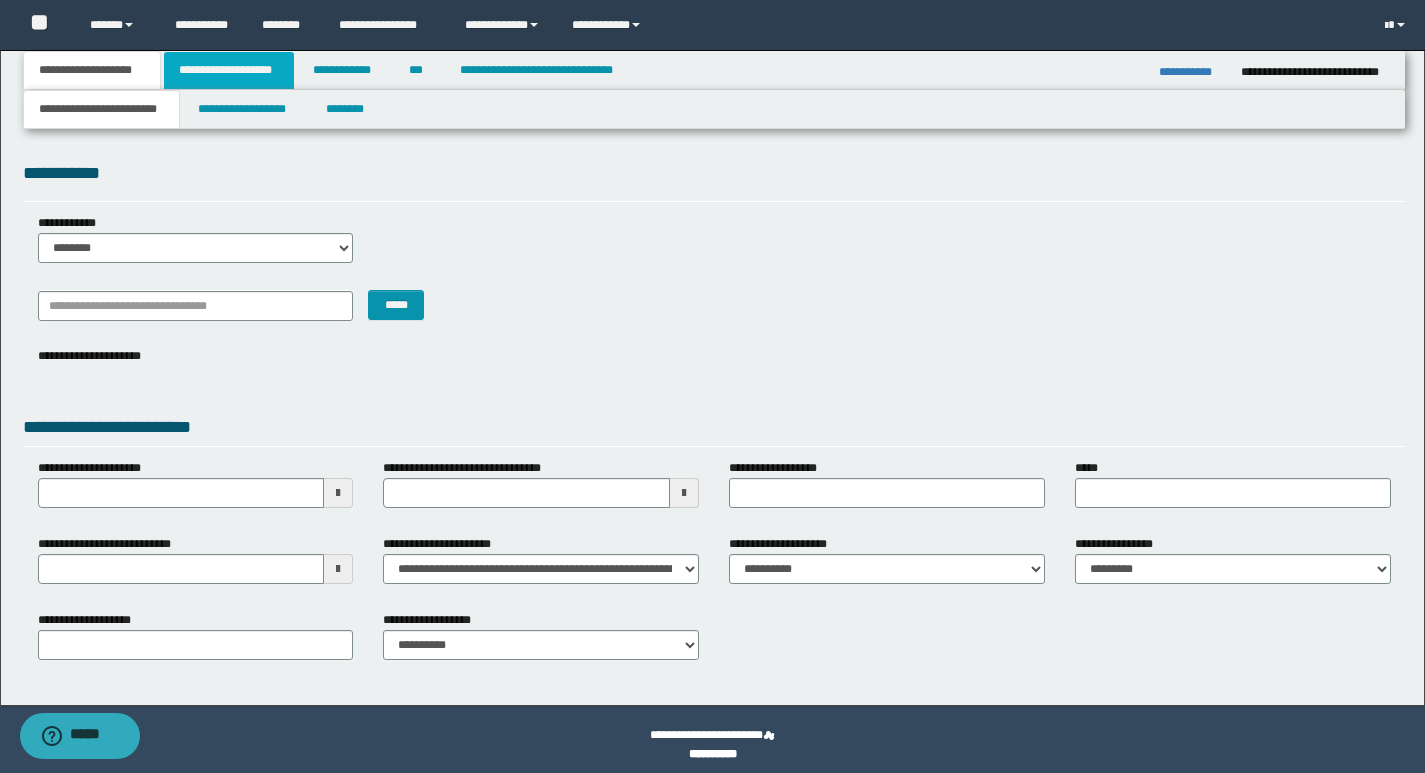 click on "**********" at bounding box center (229, 70) 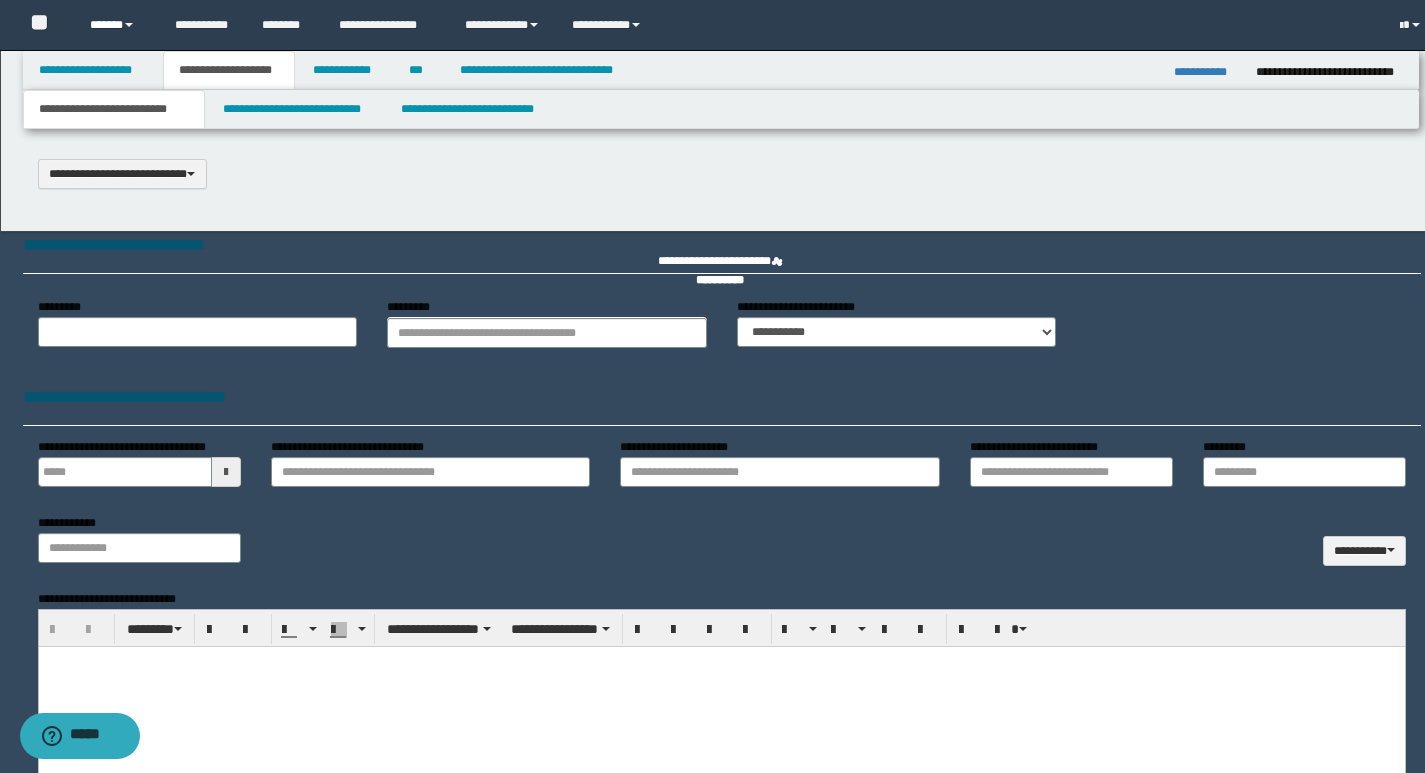 type 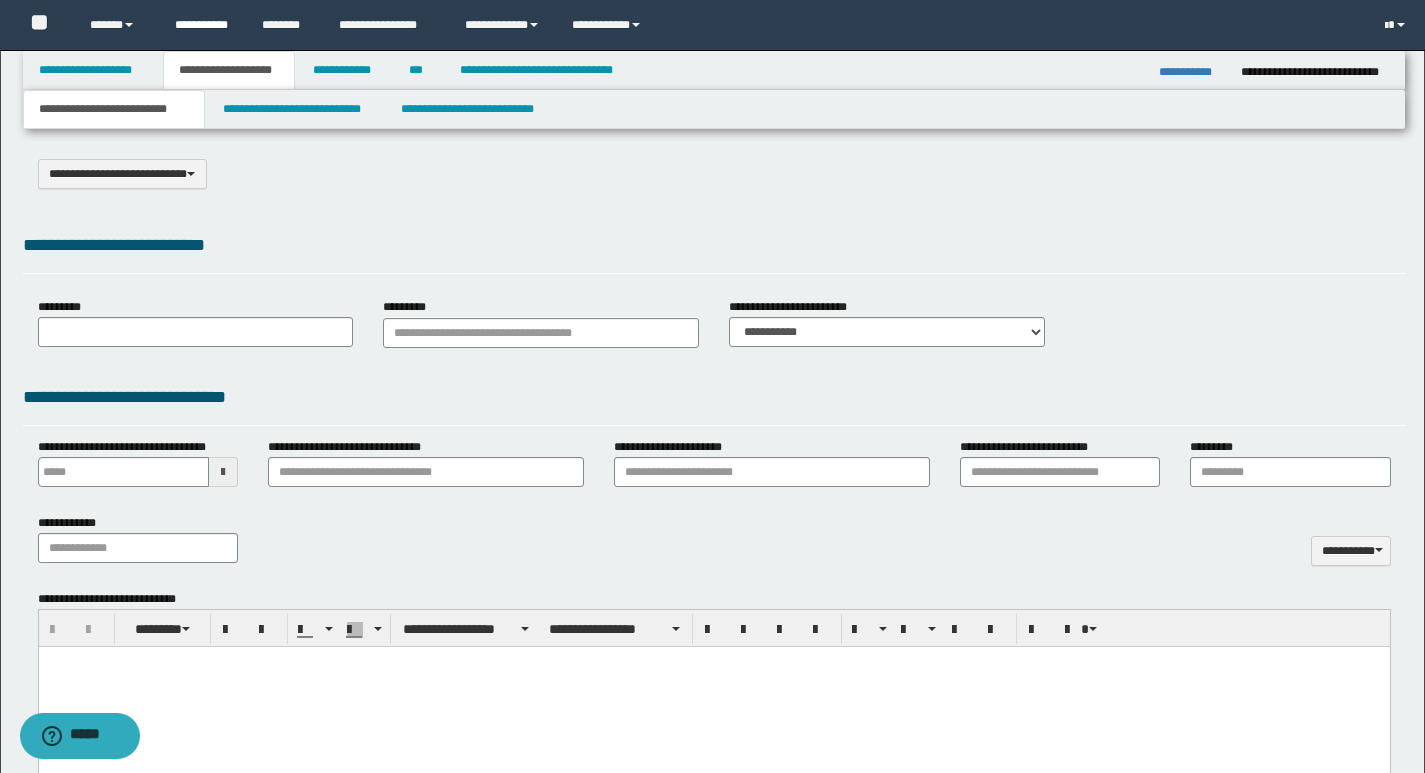 scroll, scrollTop: 0, scrollLeft: 0, axis: both 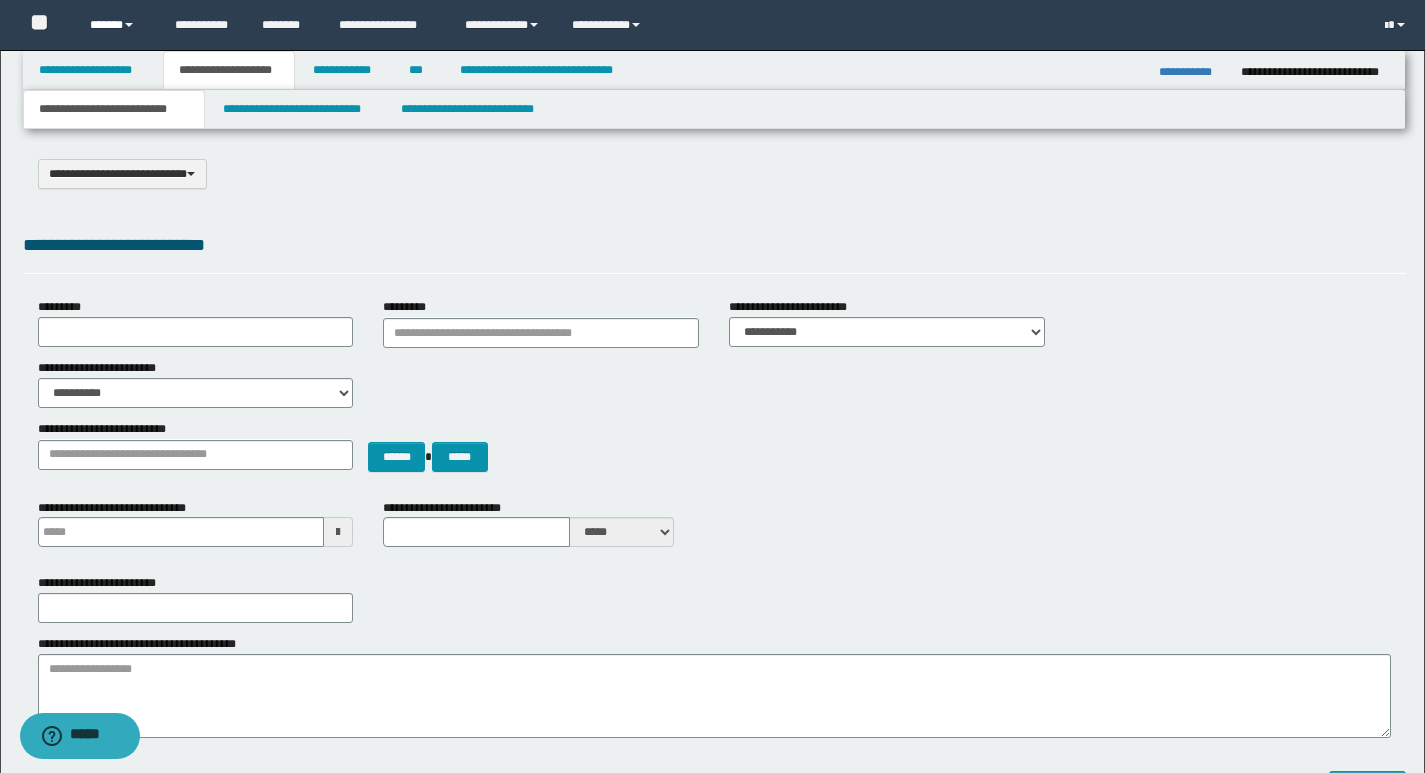 click on "******" at bounding box center (117, 25) 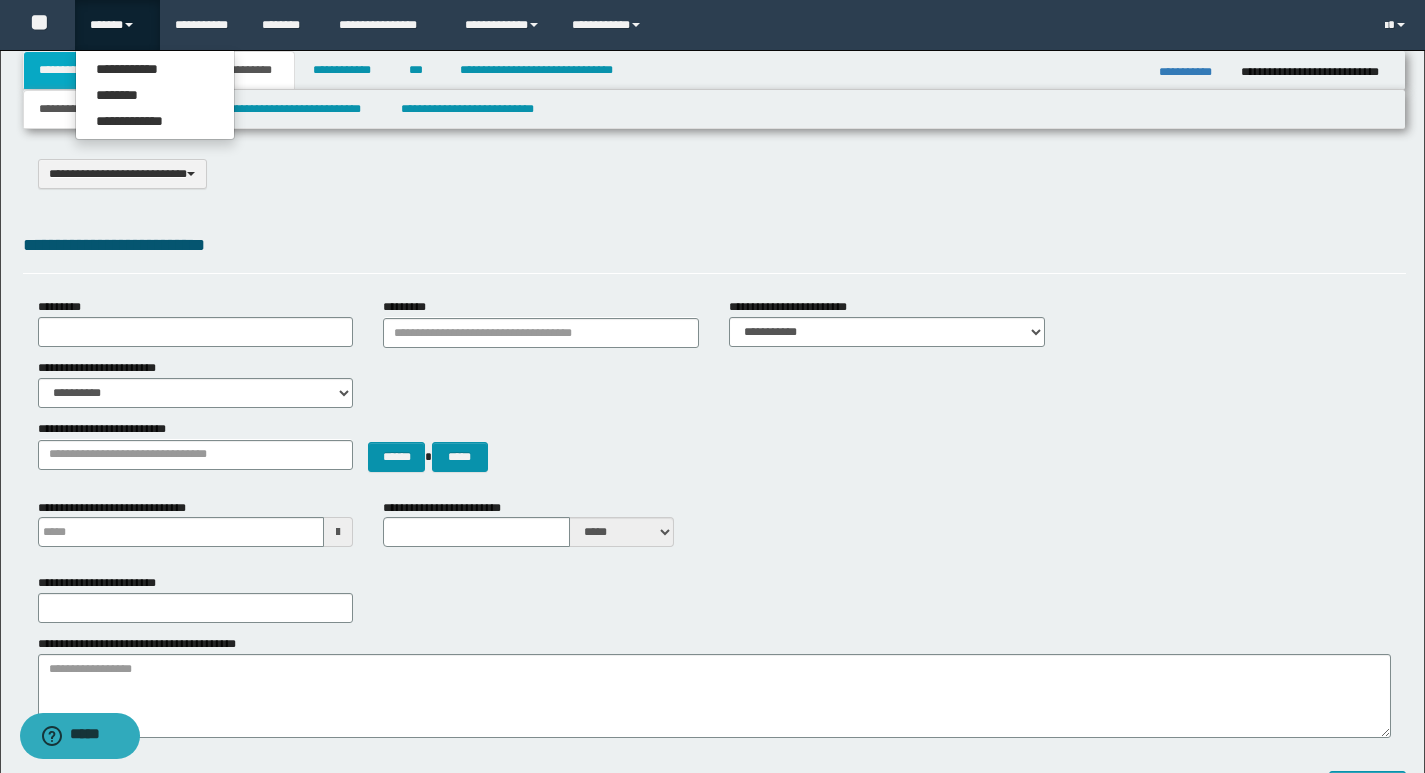 click on "**********" at bounding box center [92, 70] 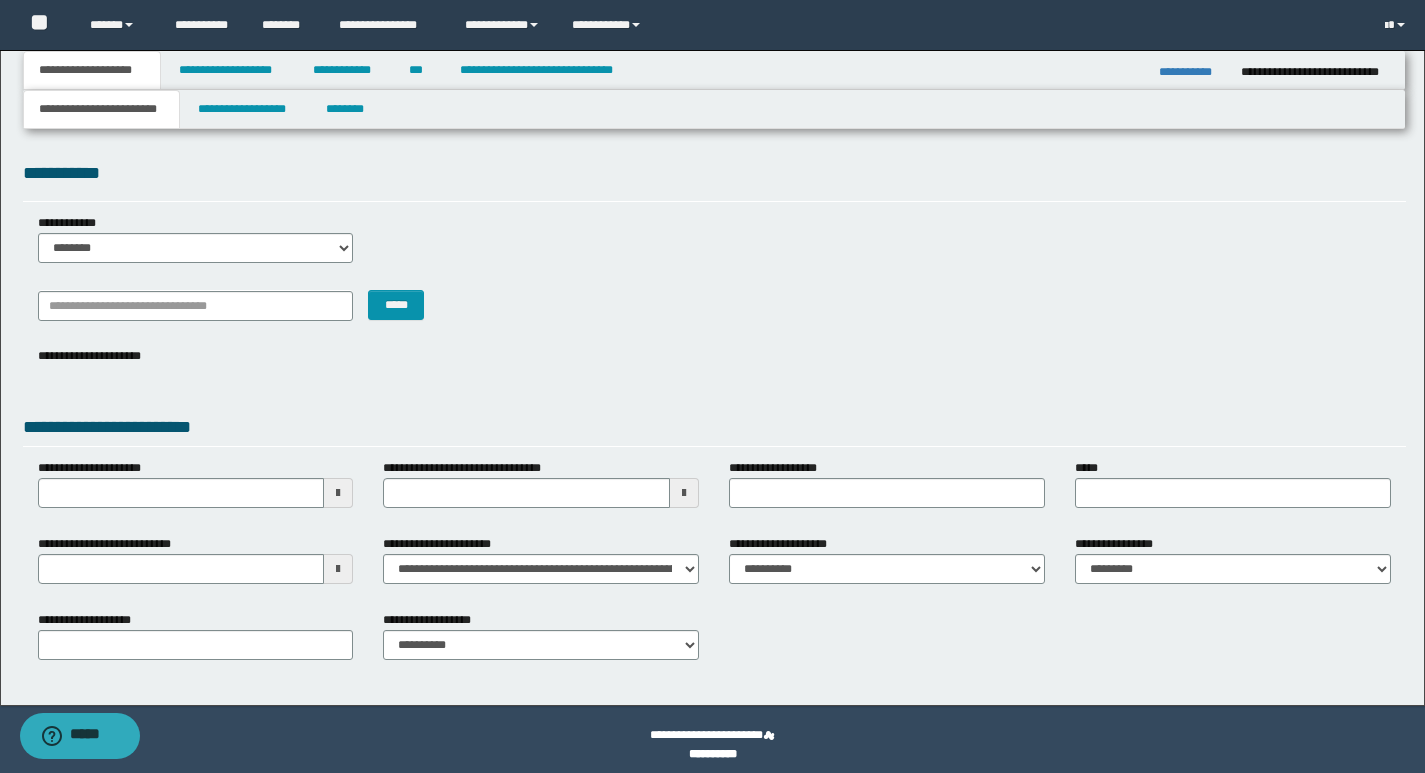 click on "**" at bounding box center (45, 25) 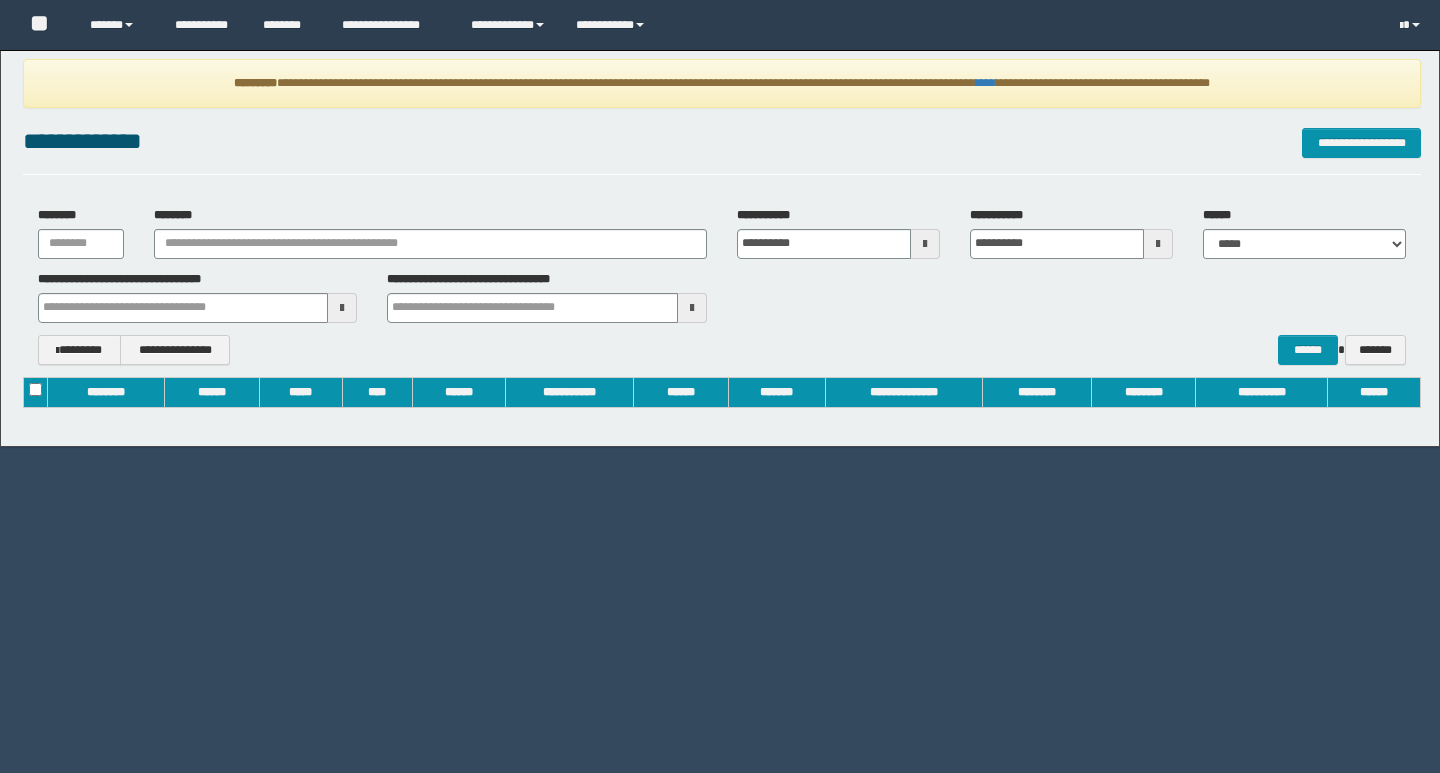 scroll, scrollTop: 0, scrollLeft: 0, axis: both 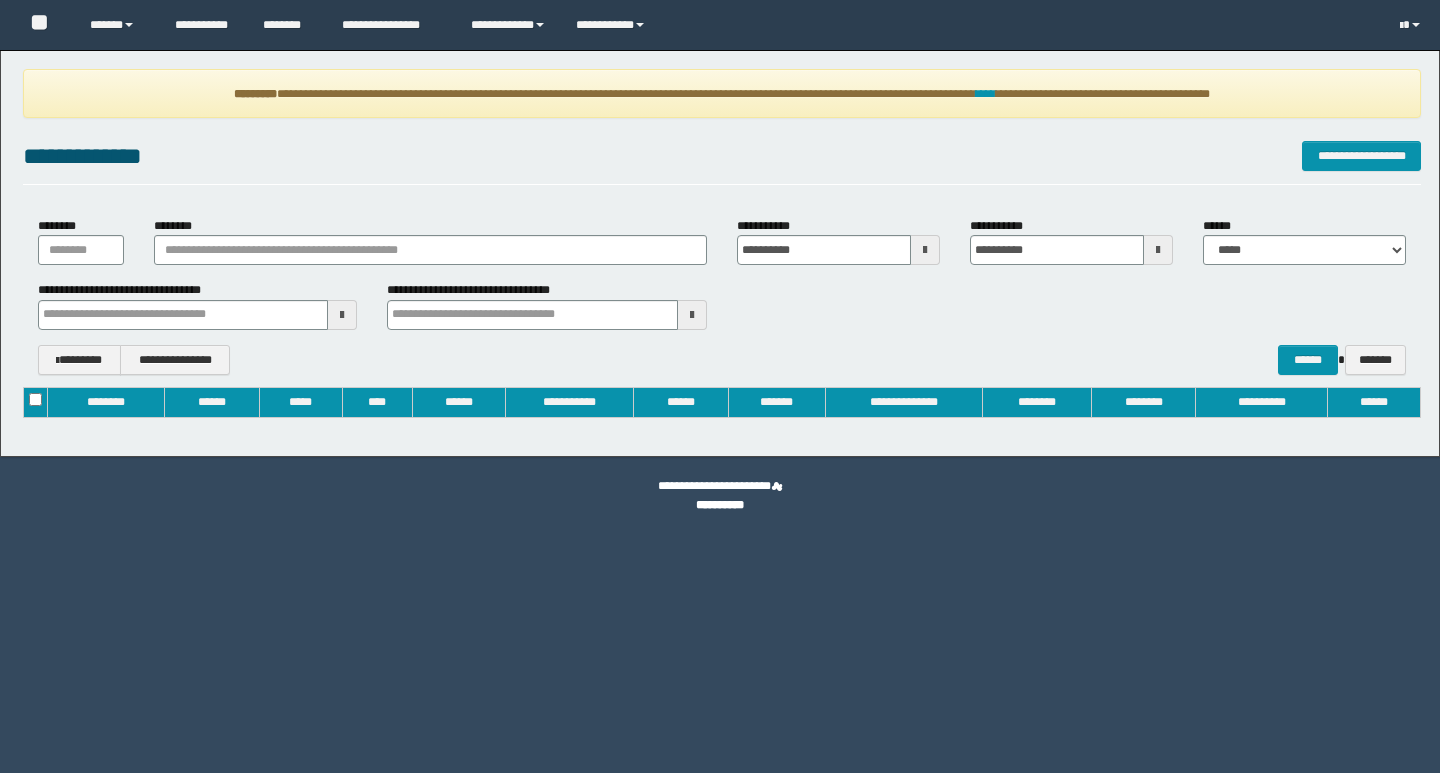type on "**********" 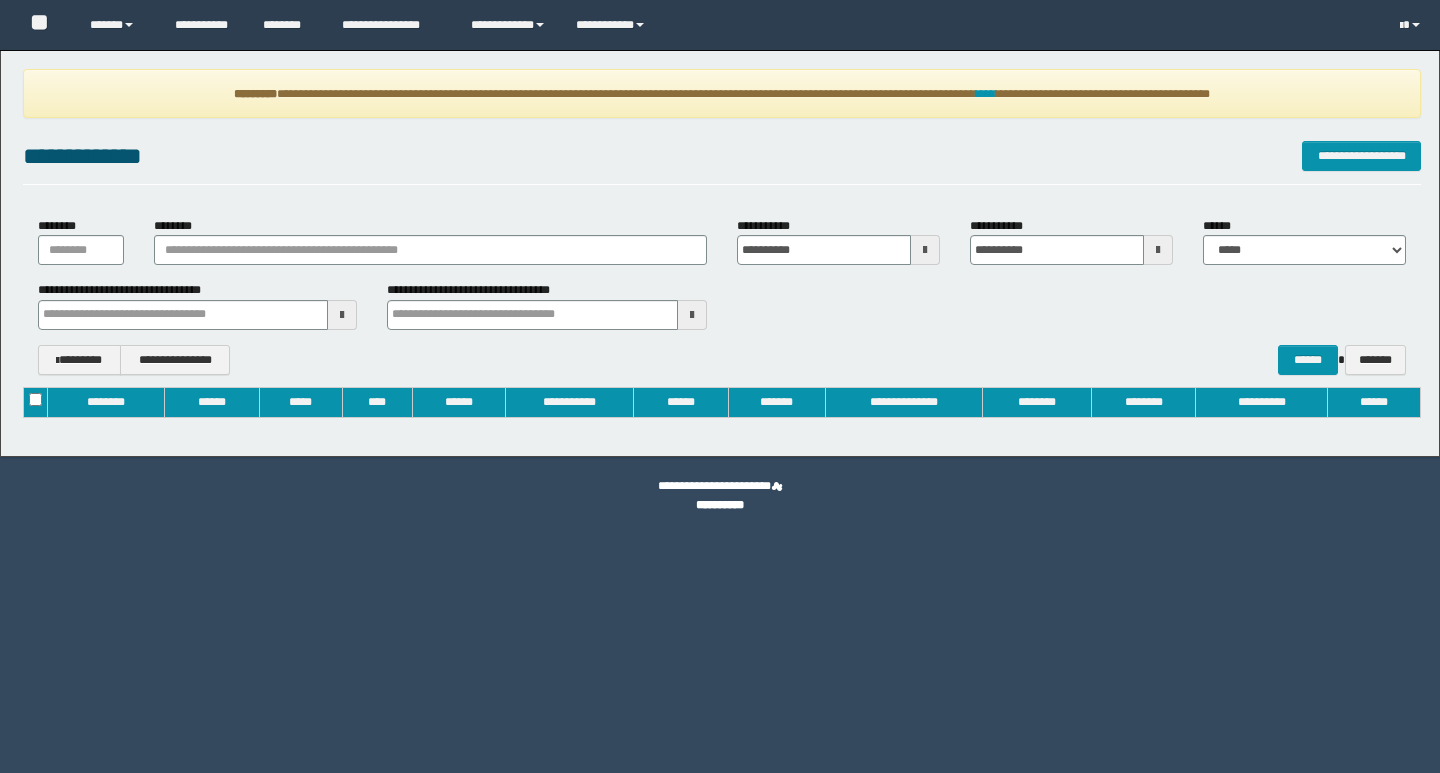 type on "**********" 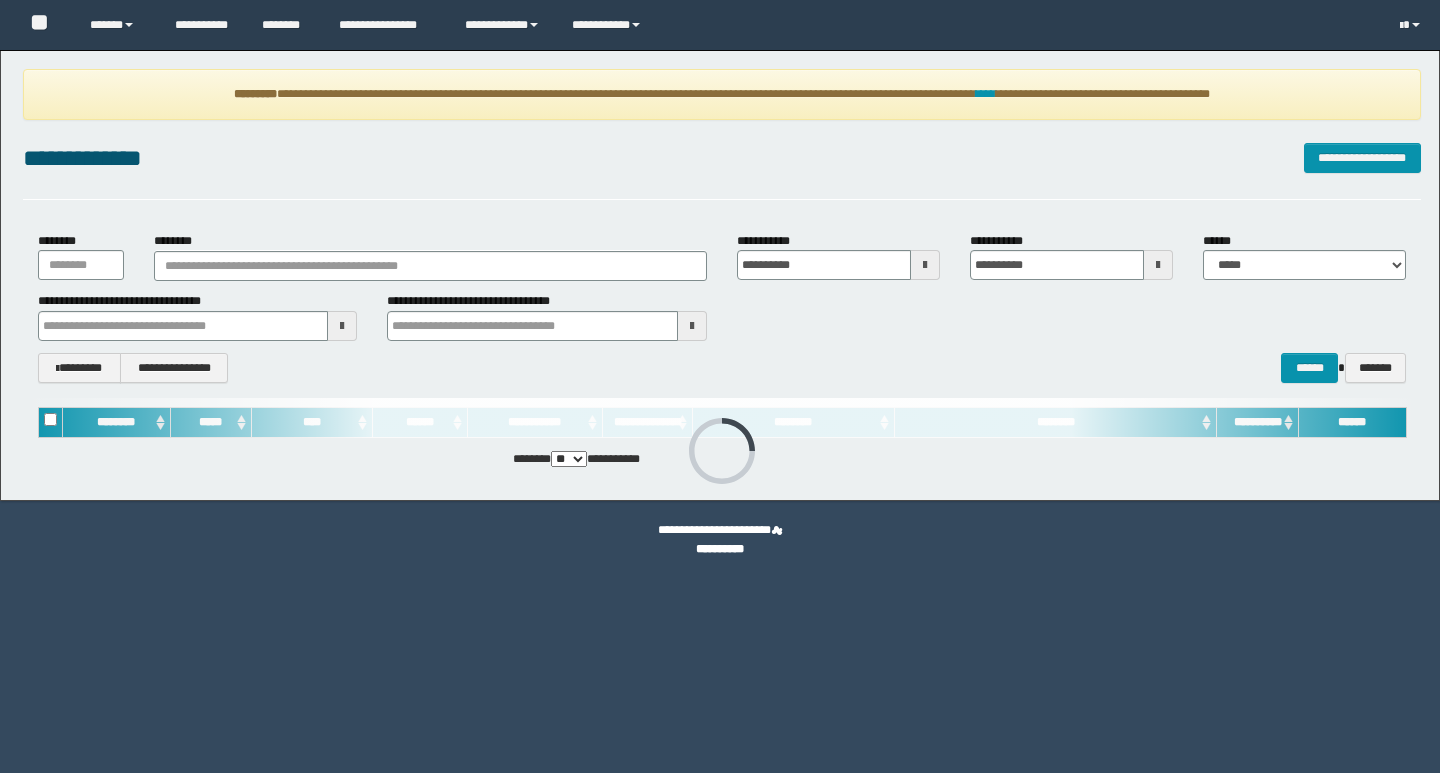 scroll, scrollTop: 0, scrollLeft: 0, axis: both 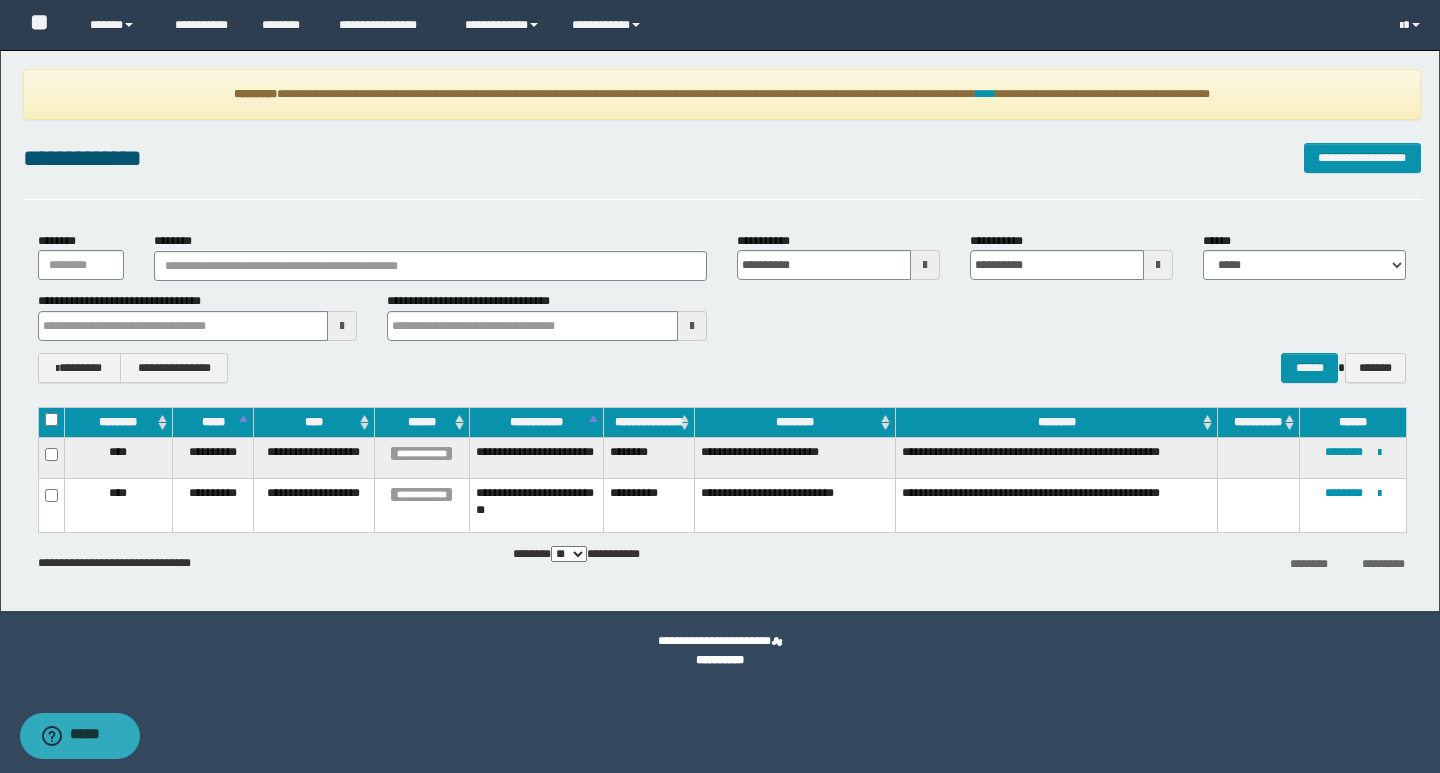 type 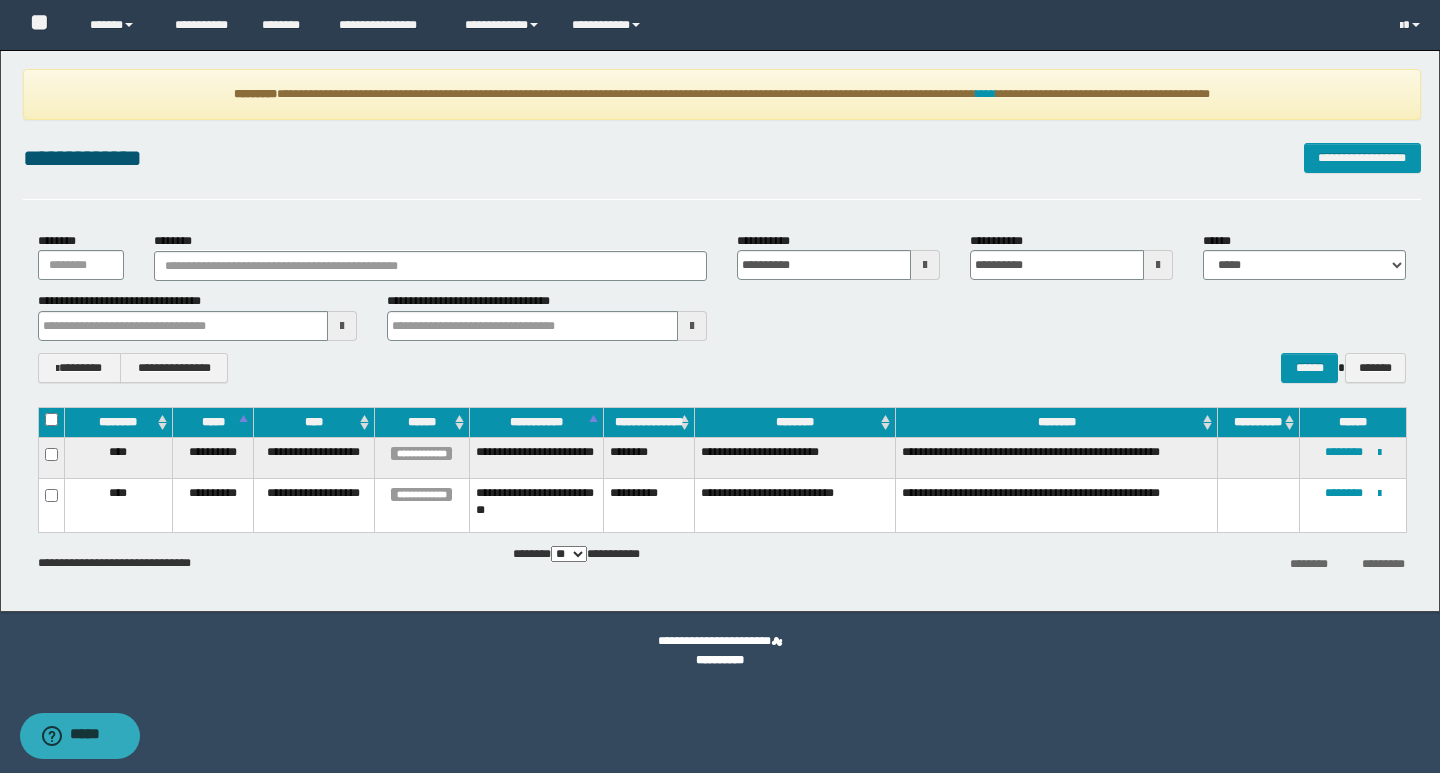 type 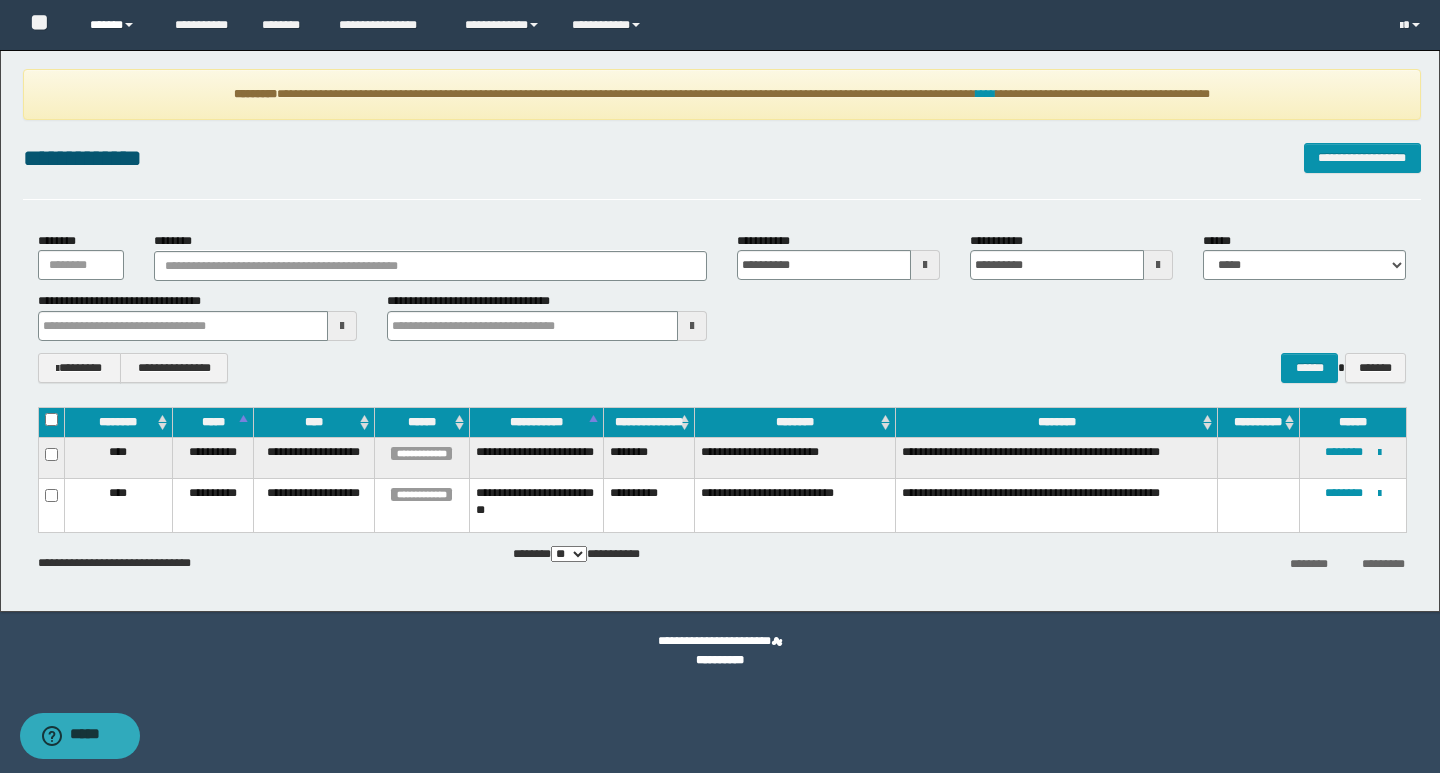 click on "******" at bounding box center [117, 25] 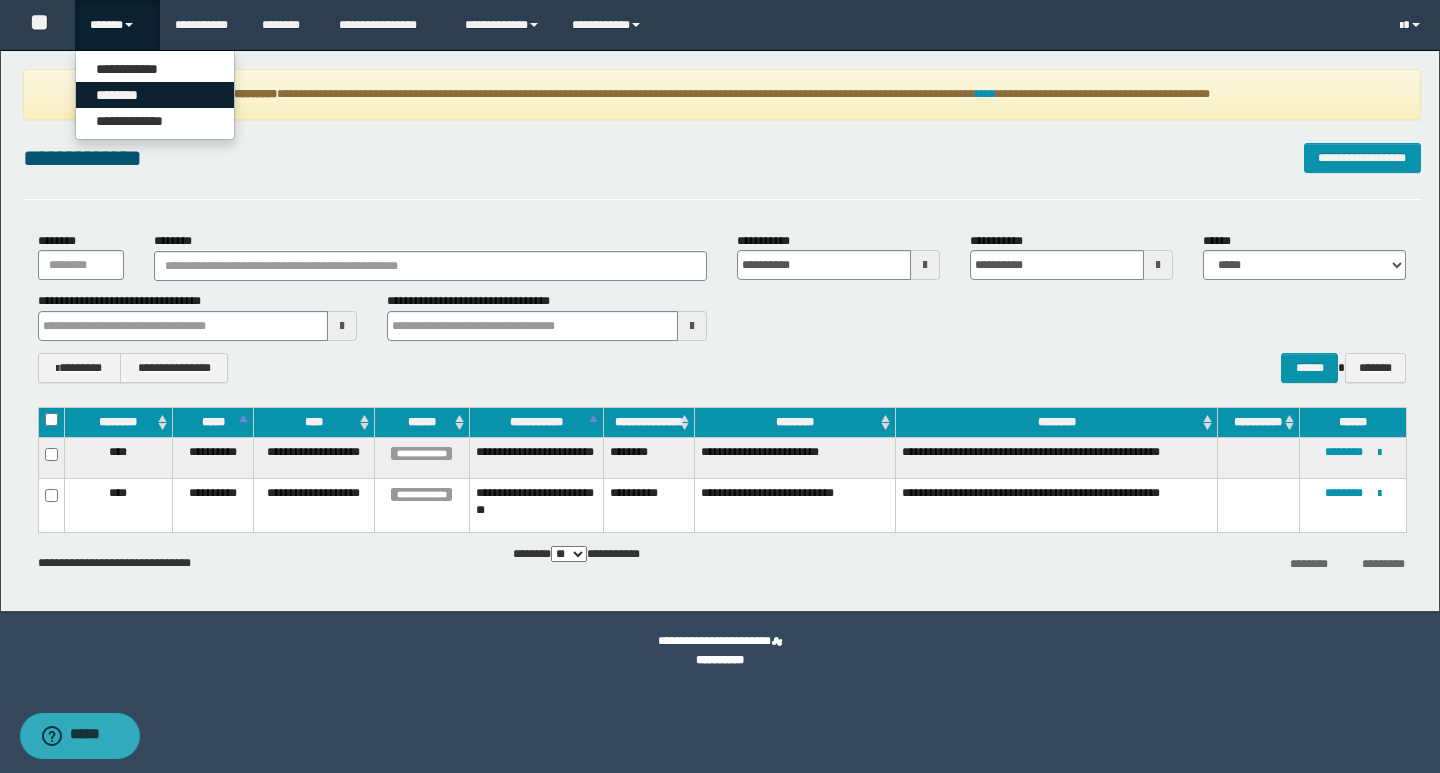 click on "********" at bounding box center (155, 95) 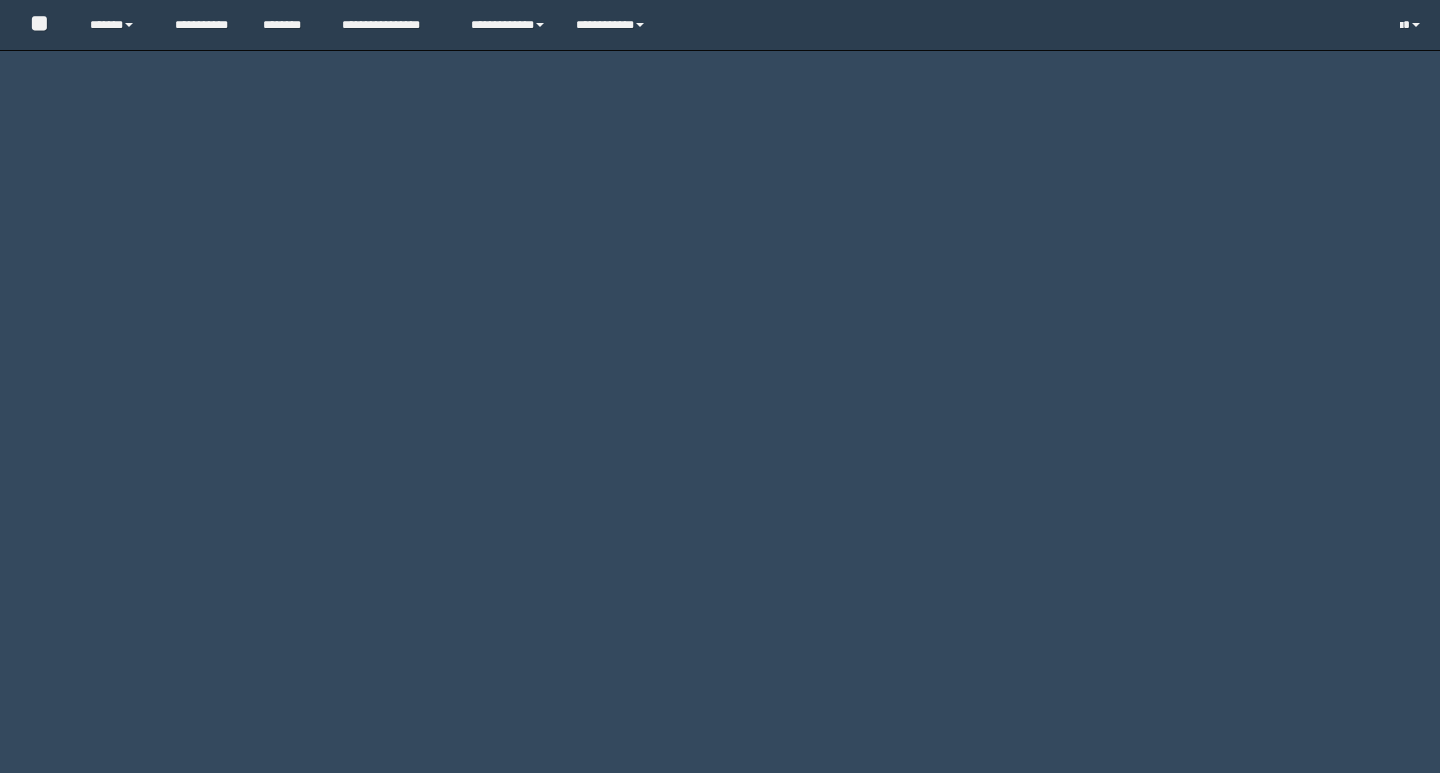 scroll, scrollTop: 0, scrollLeft: 0, axis: both 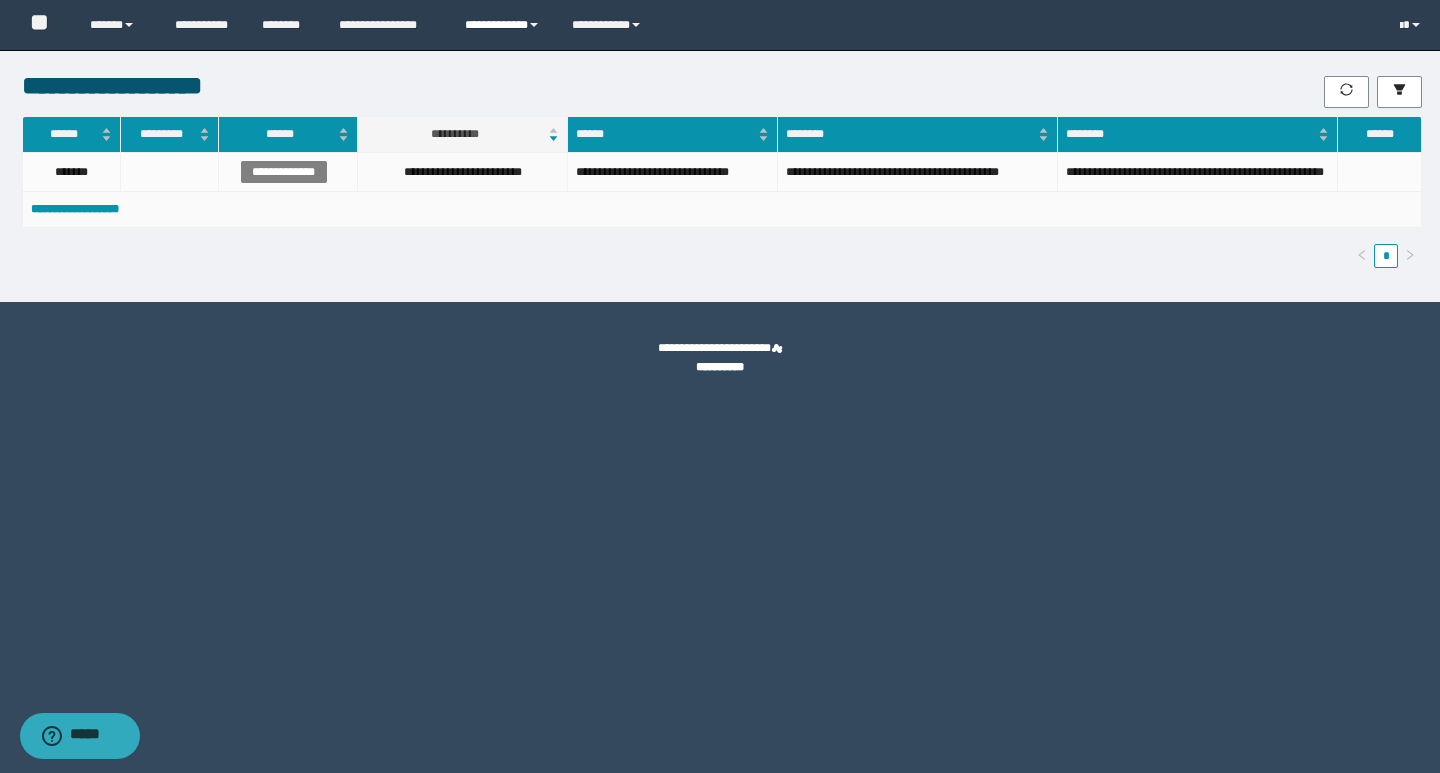 click on "**********" at bounding box center [503, 25] 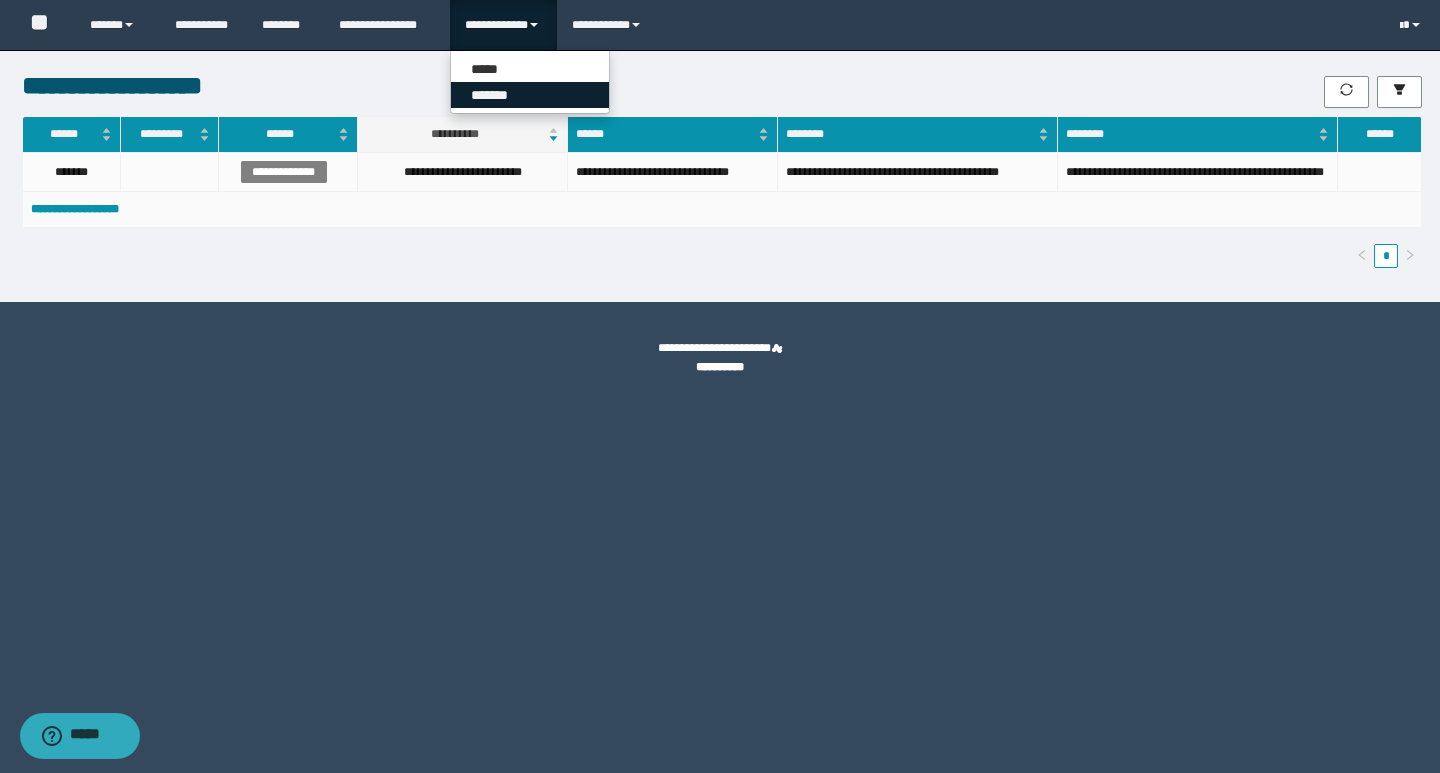 click on "*******" at bounding box center (530, 95) 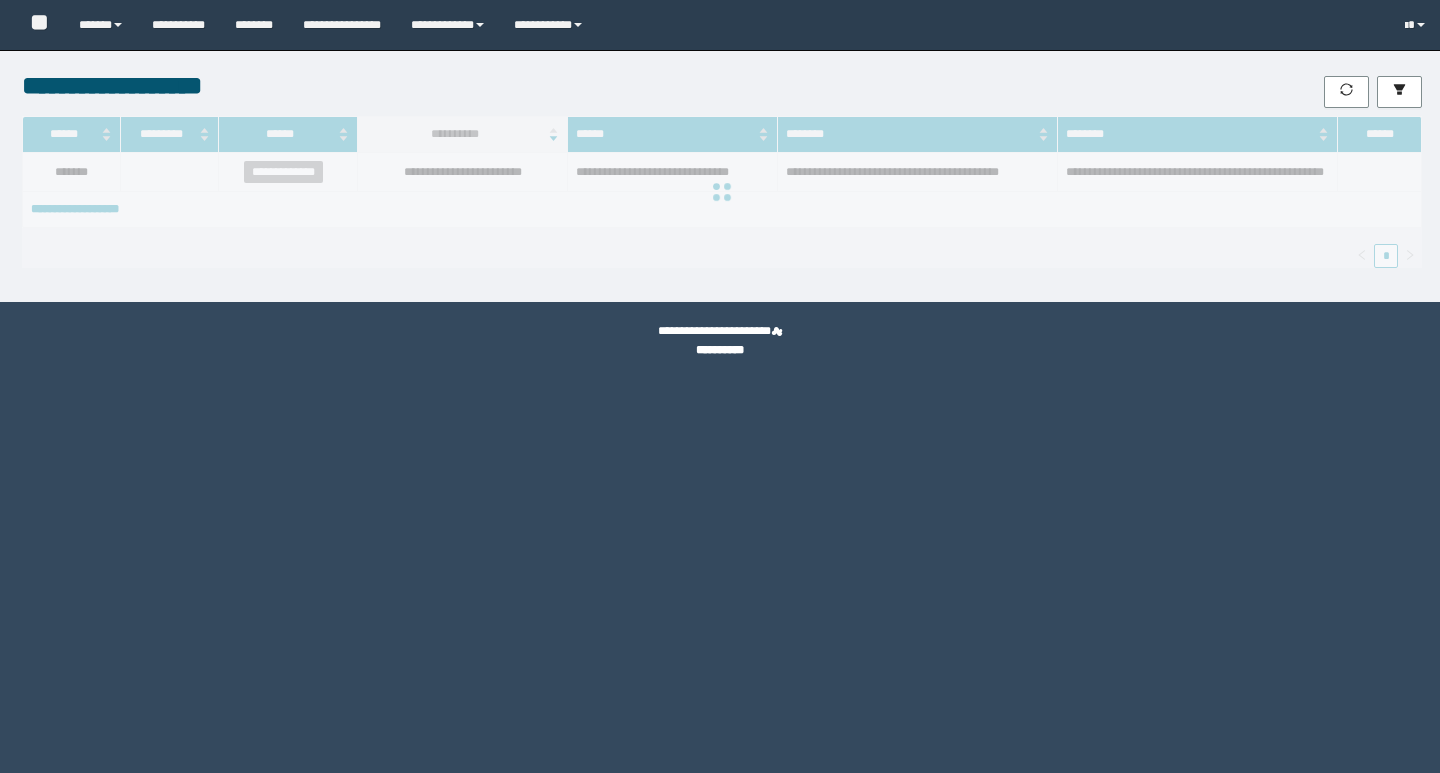 scroll, scrollTop: 0, scrollLeft: 0, axis: both 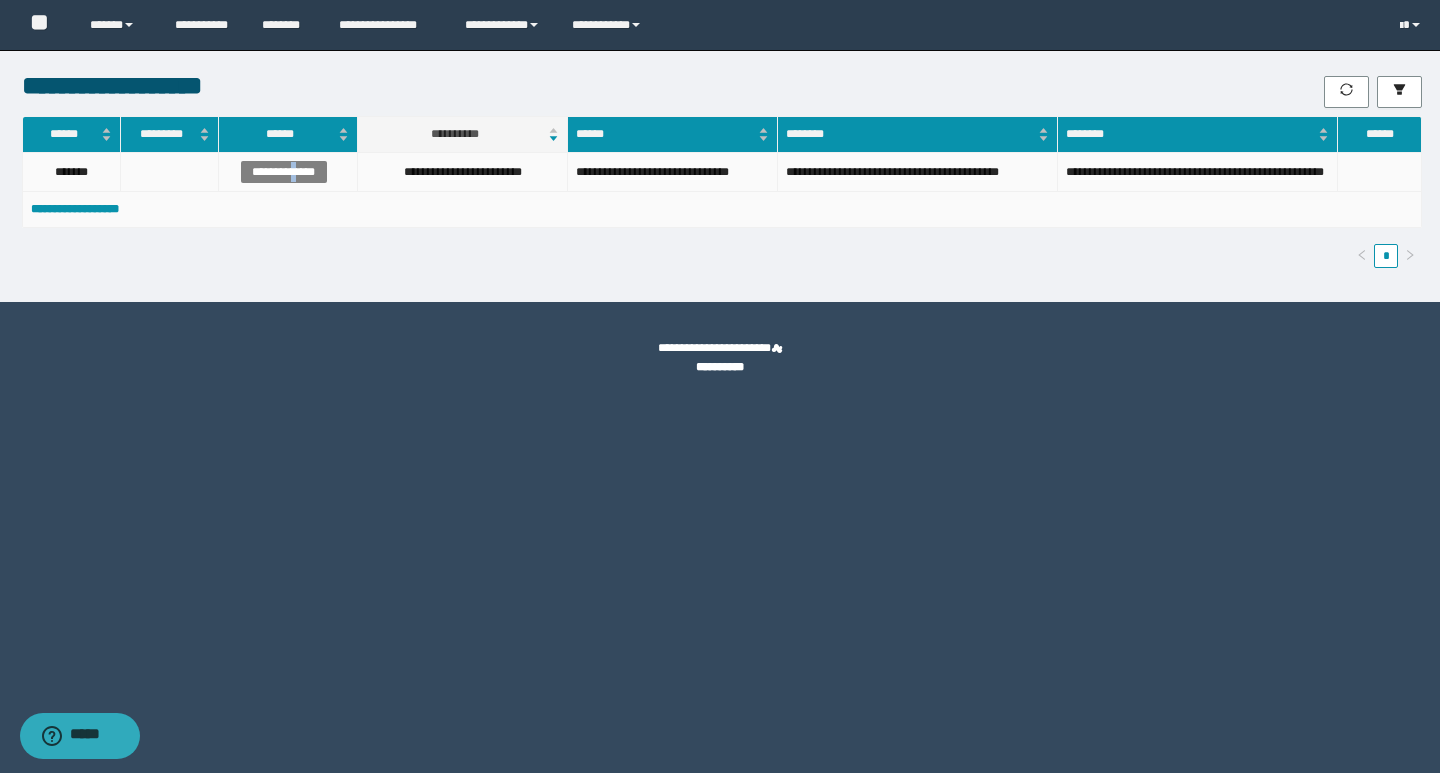 click on "**********" at bounding box center (284, 172) 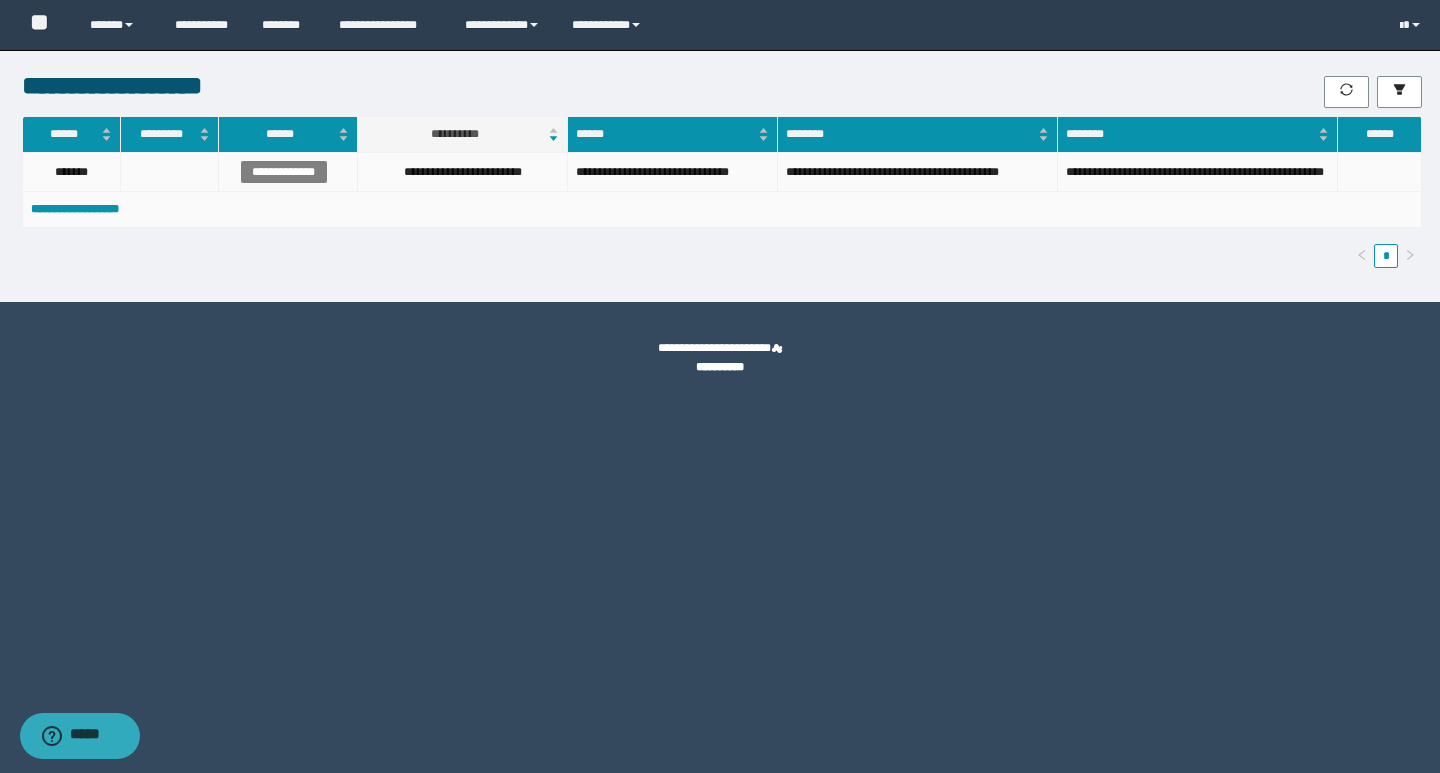 click on "**********" at bounding box center (1198, 172) 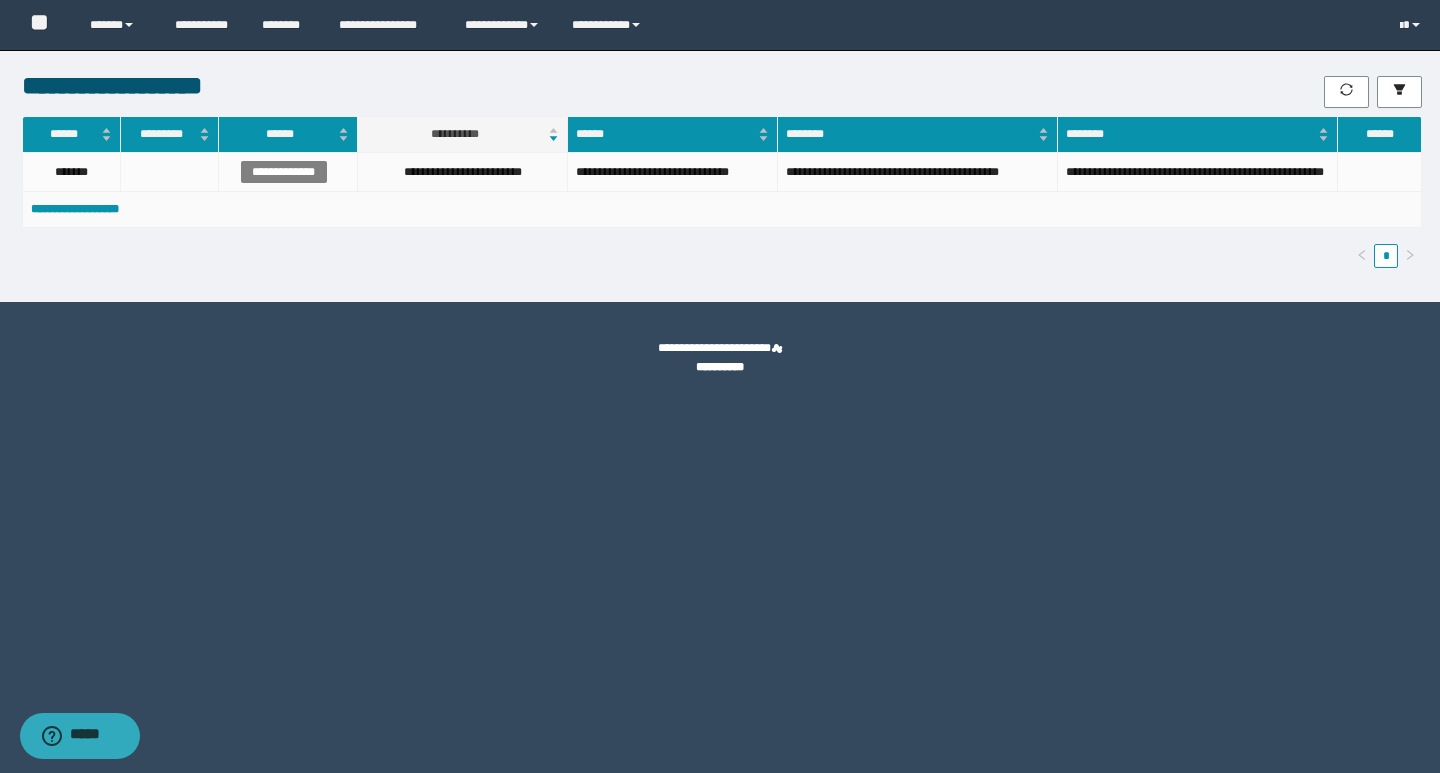 drag, startPoint x: 756, startPoint y: 374, endPoint x: 892, endPoint y: 677, distance: 332.12198 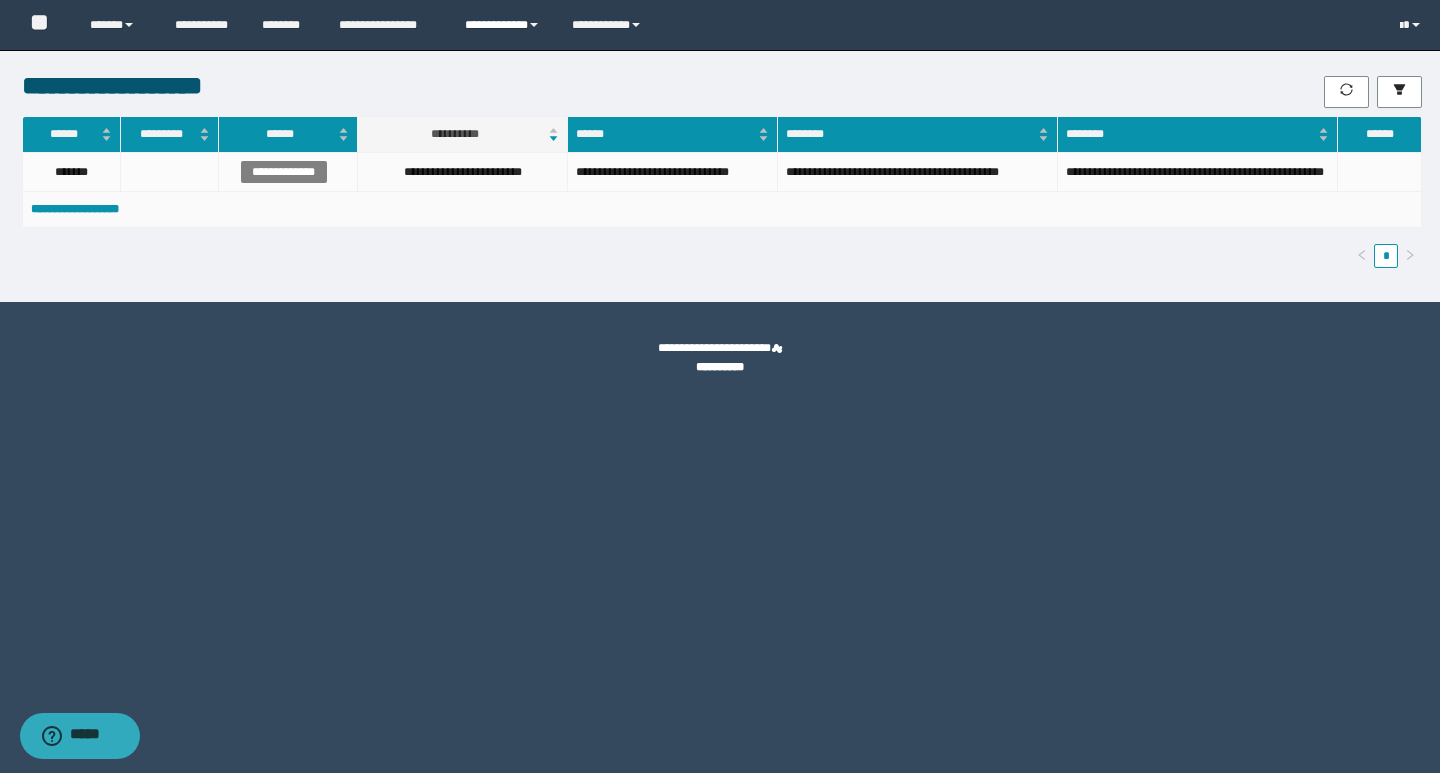 click on "**********" at bounding box center (503, 25) 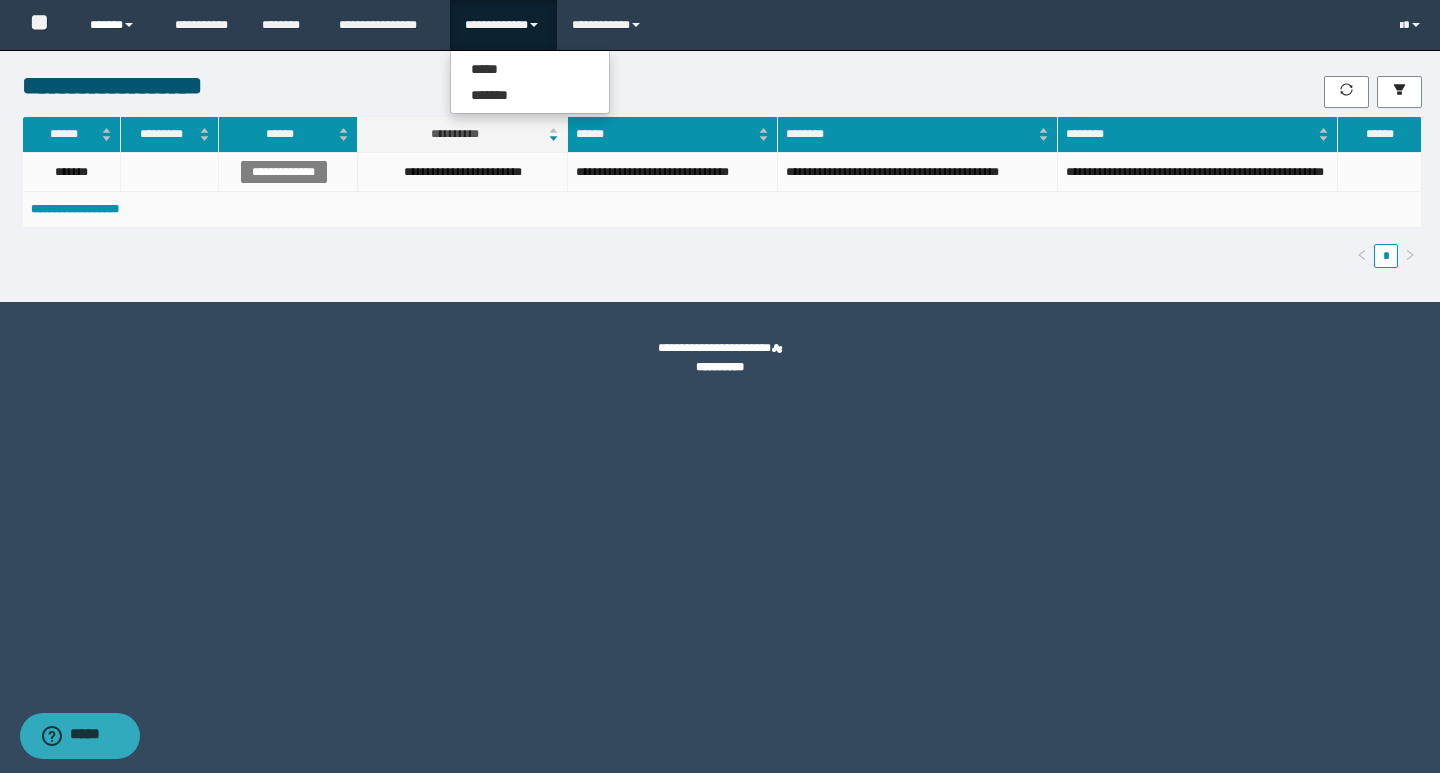 click on "******" at bounding box center (117, 25) 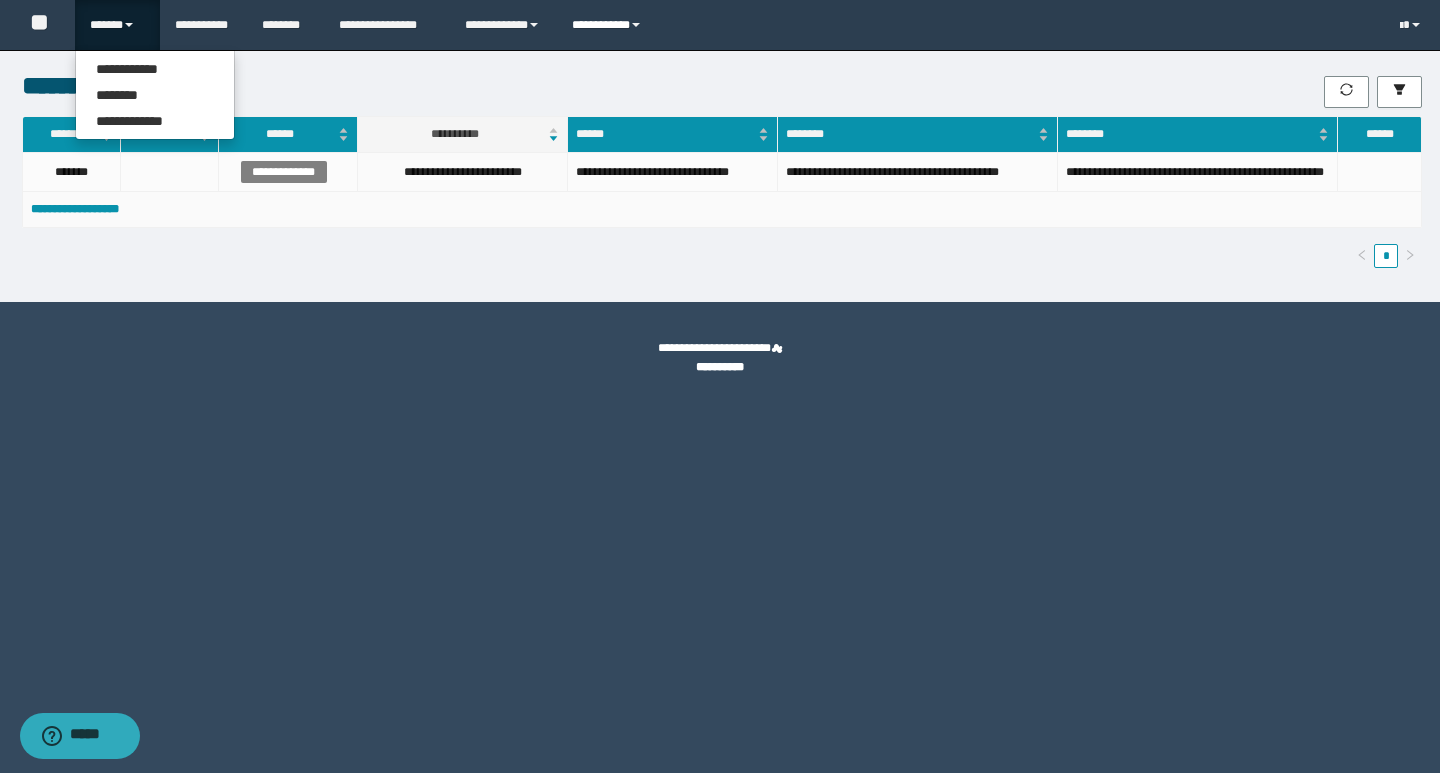 click on "**********" at bounding box center [609, 25] 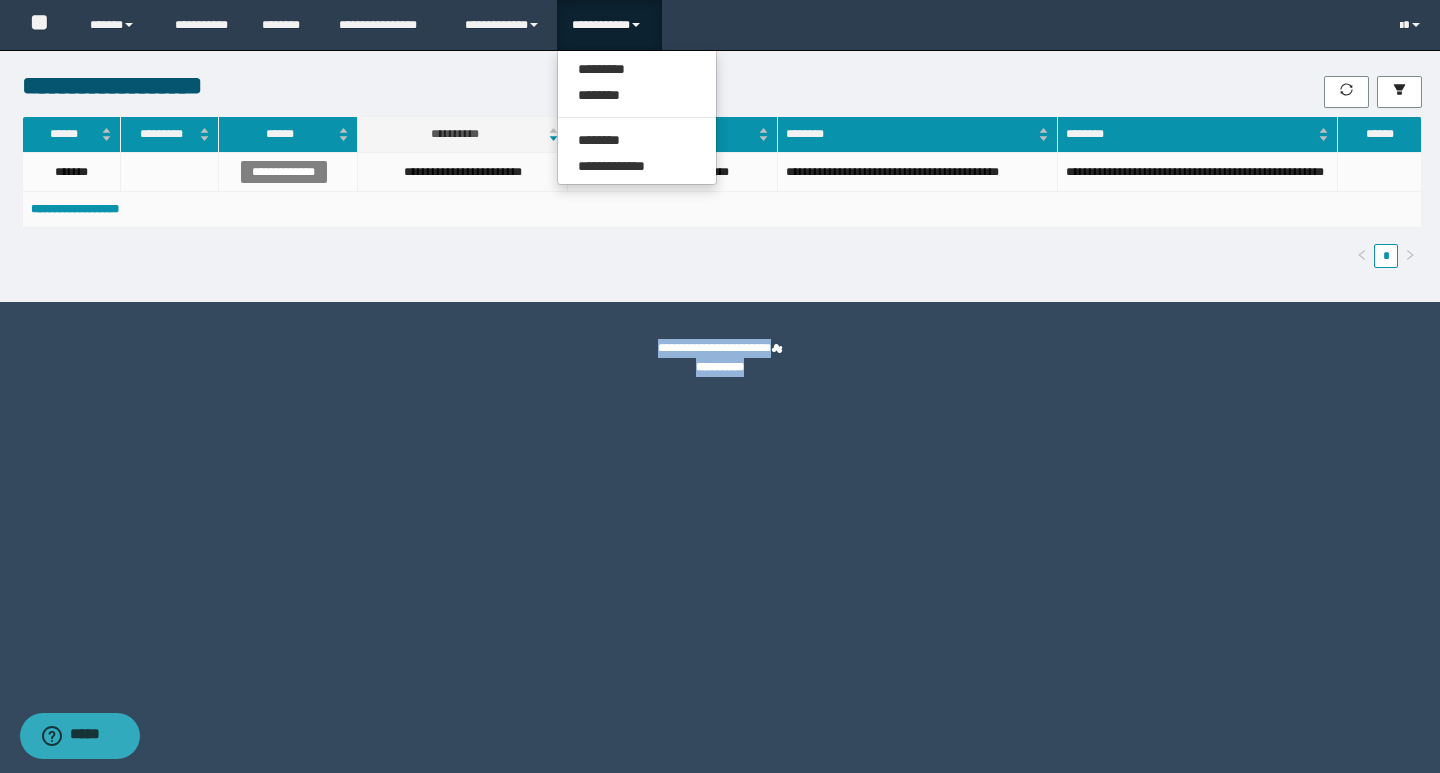 drag, startPoint x: 785, startPoint y: 372, endPoint x: 649, endPoint y: 347, distance: 138.2787 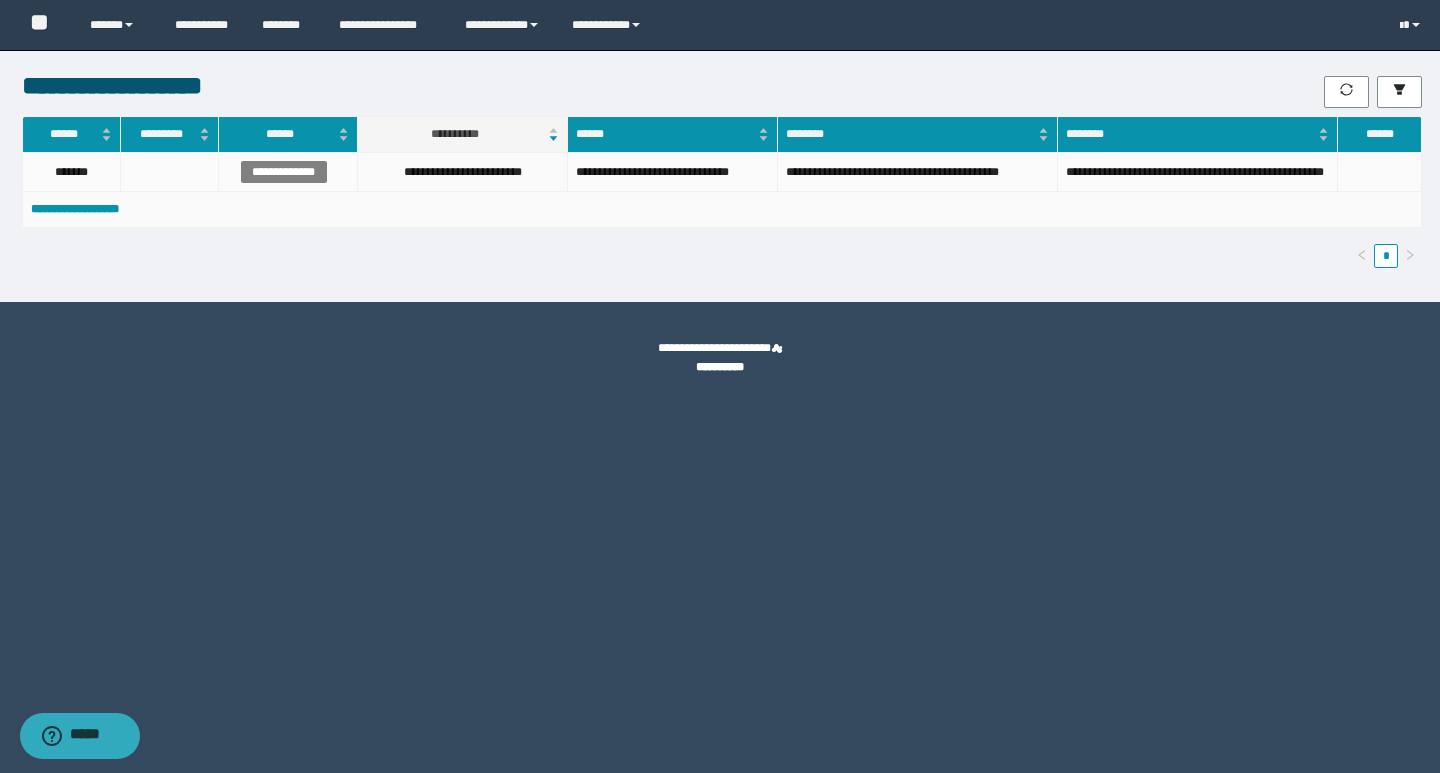 click on "**********" at bounding box center [547, 85] 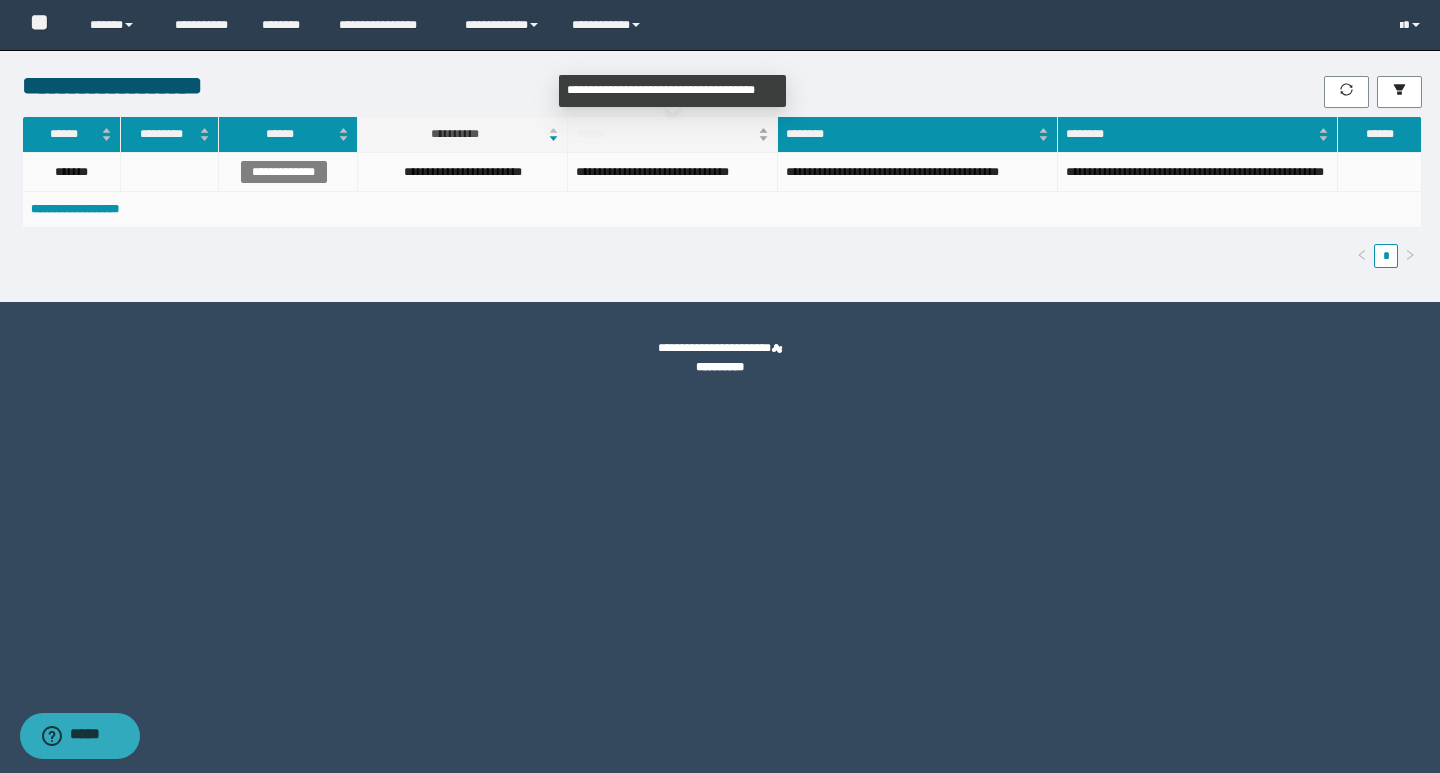 click on "******" at bounding box center (672, 134) 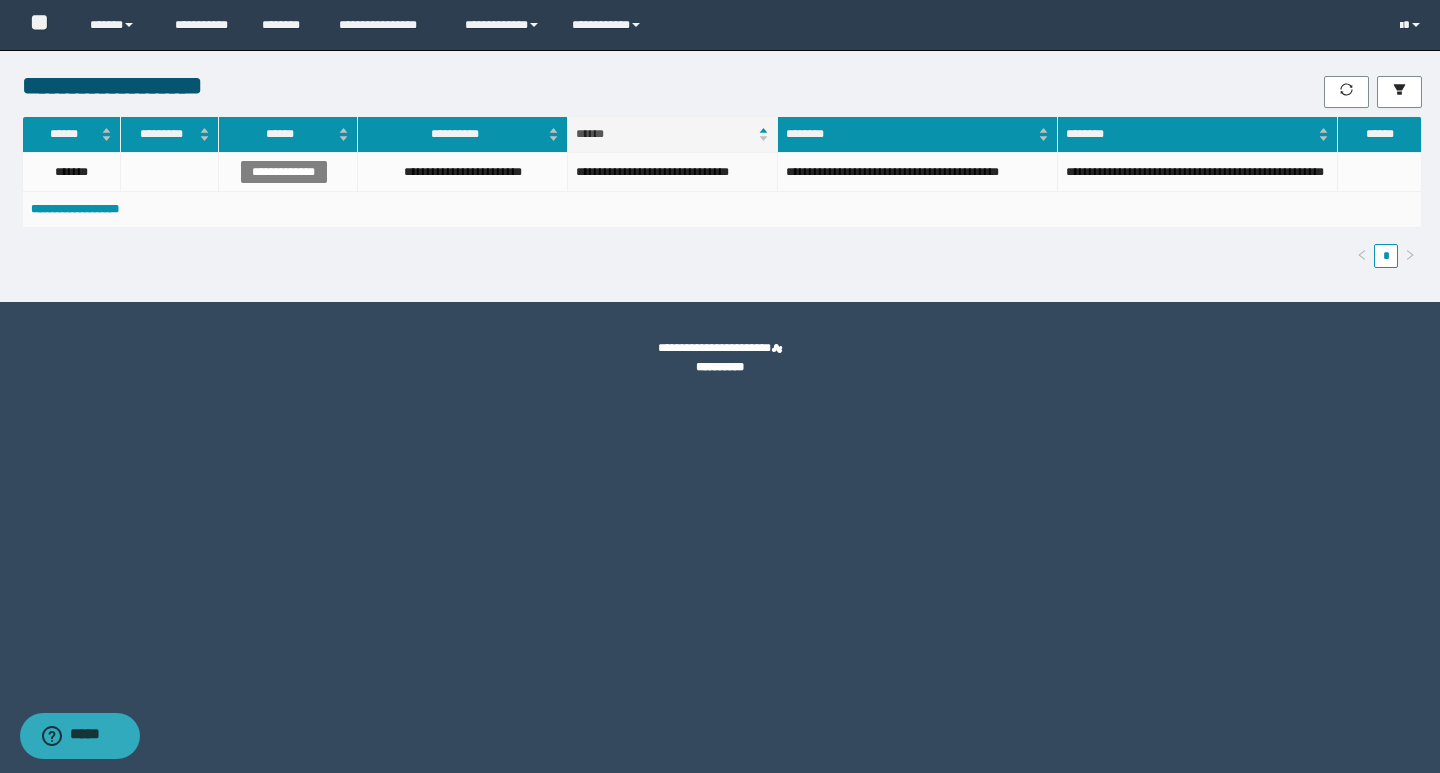 click on "*" at bounding box center [722, 256] 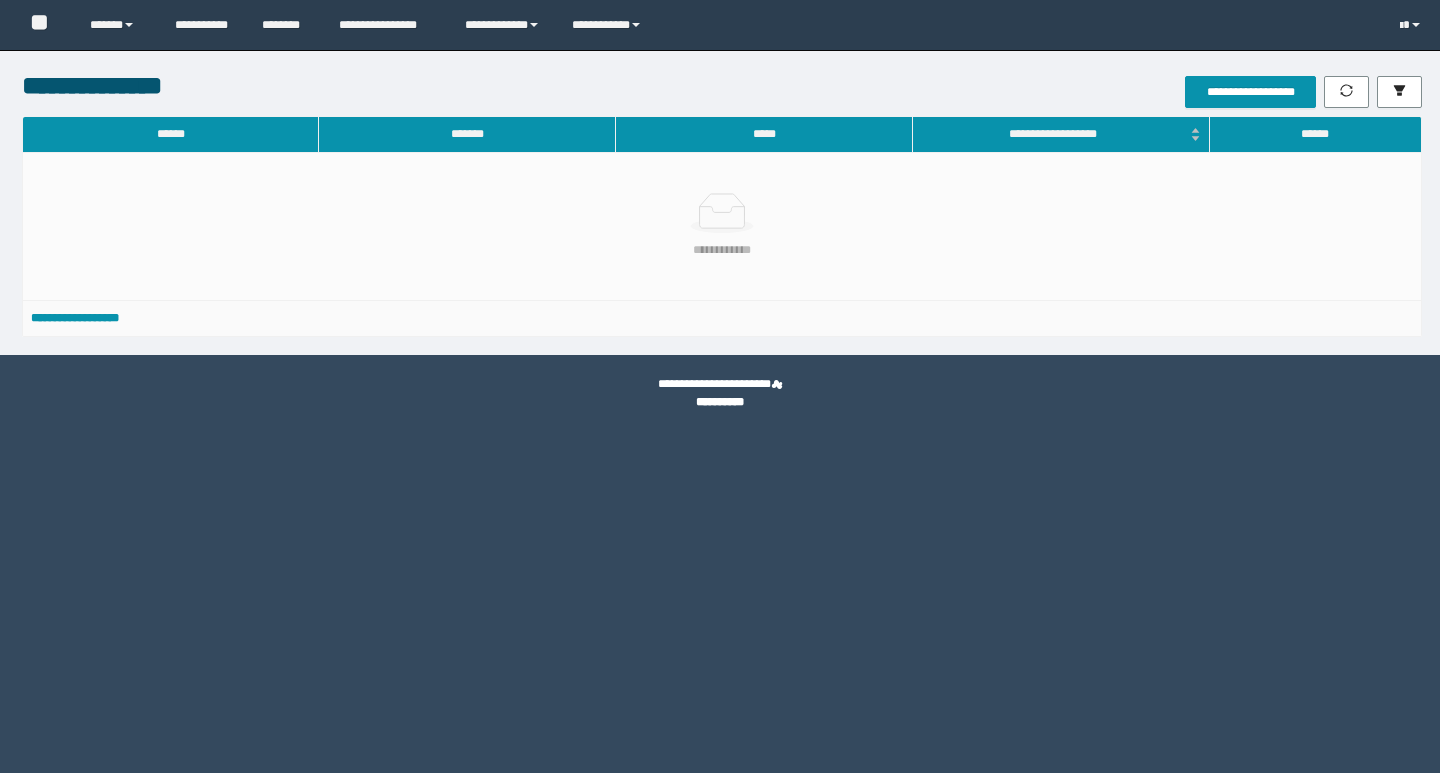scroll, scrollTop: 0, scrollLeft: 0, axis: both 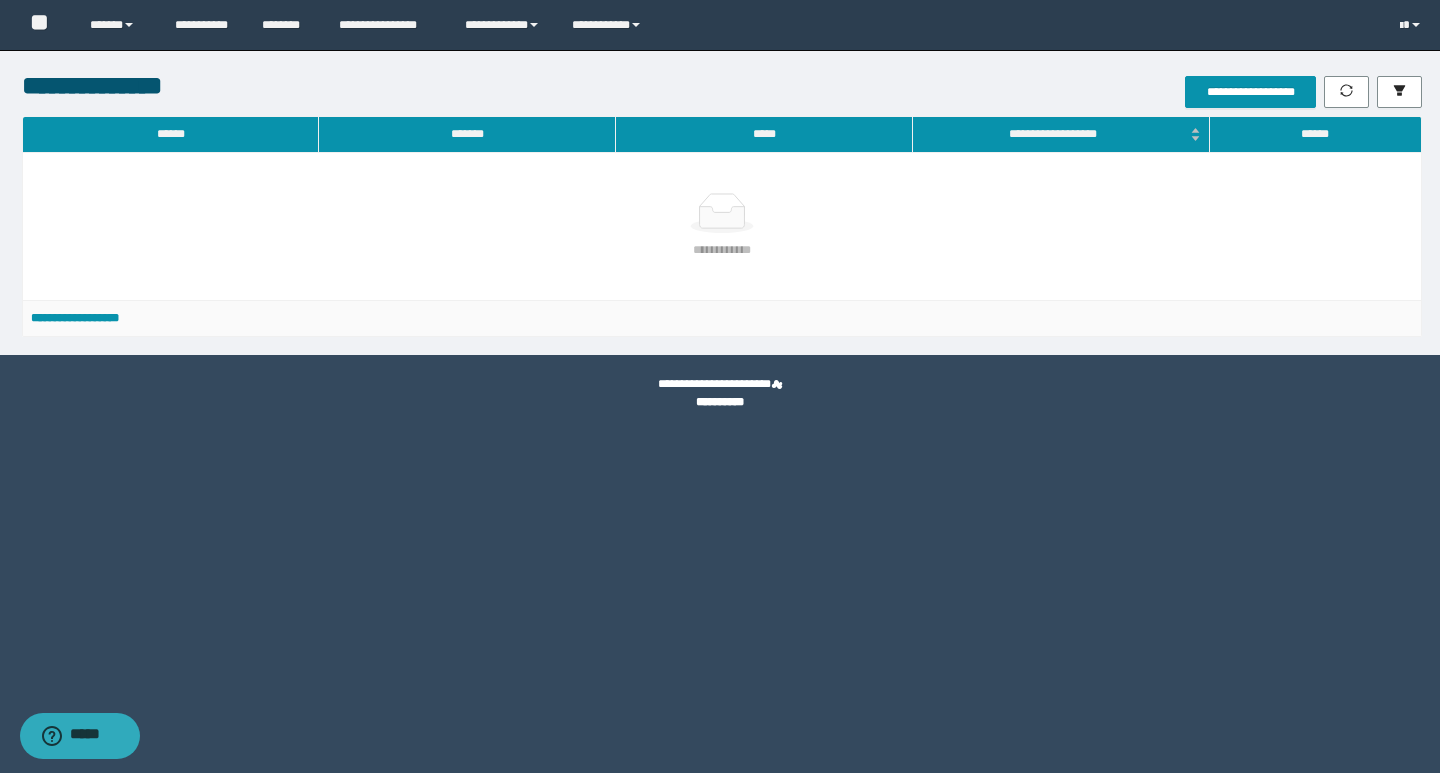 click on "**********" at bounding box center [722, 226] 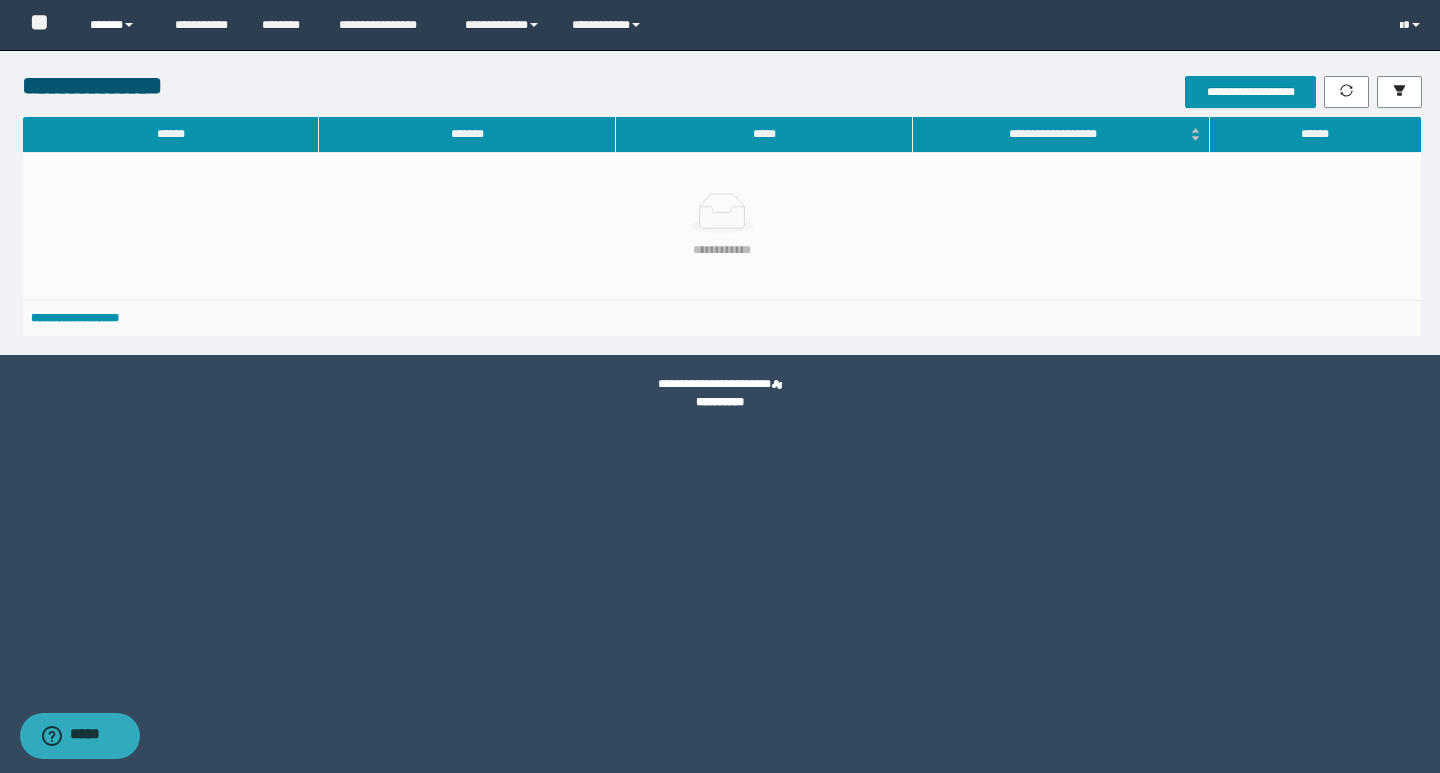 click on "******" at bounding box center (117, 25) 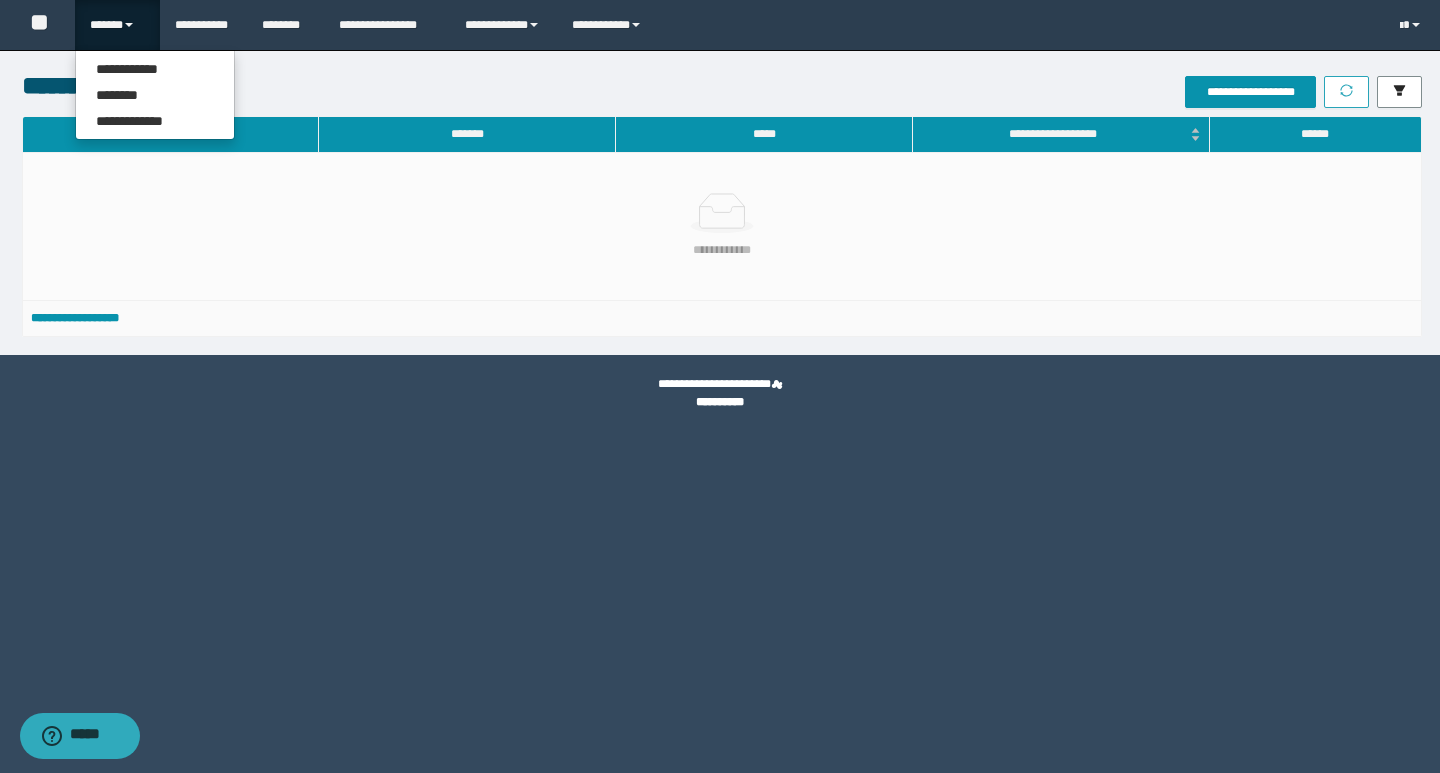click at bounding box center (1346, 92) 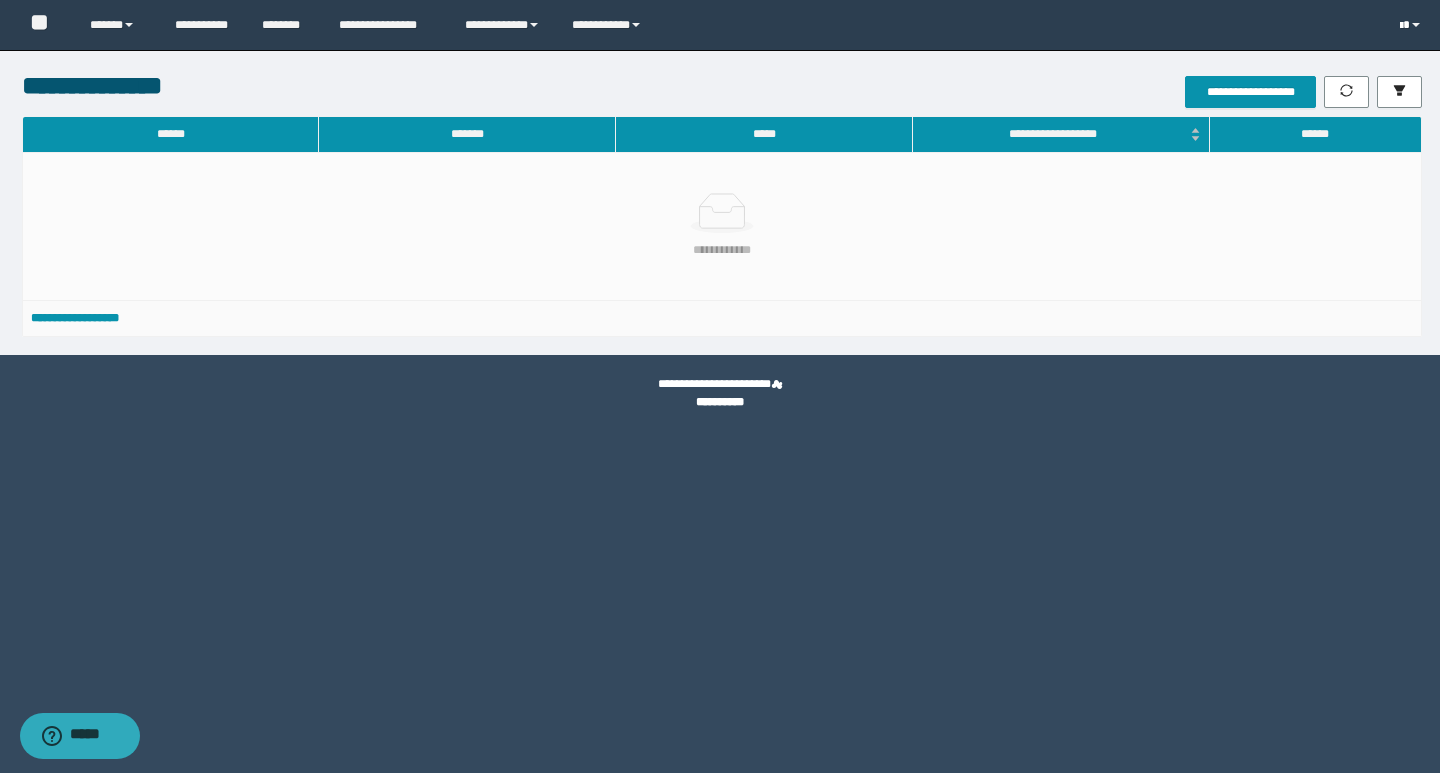 click at bounding box center (1412, 25) 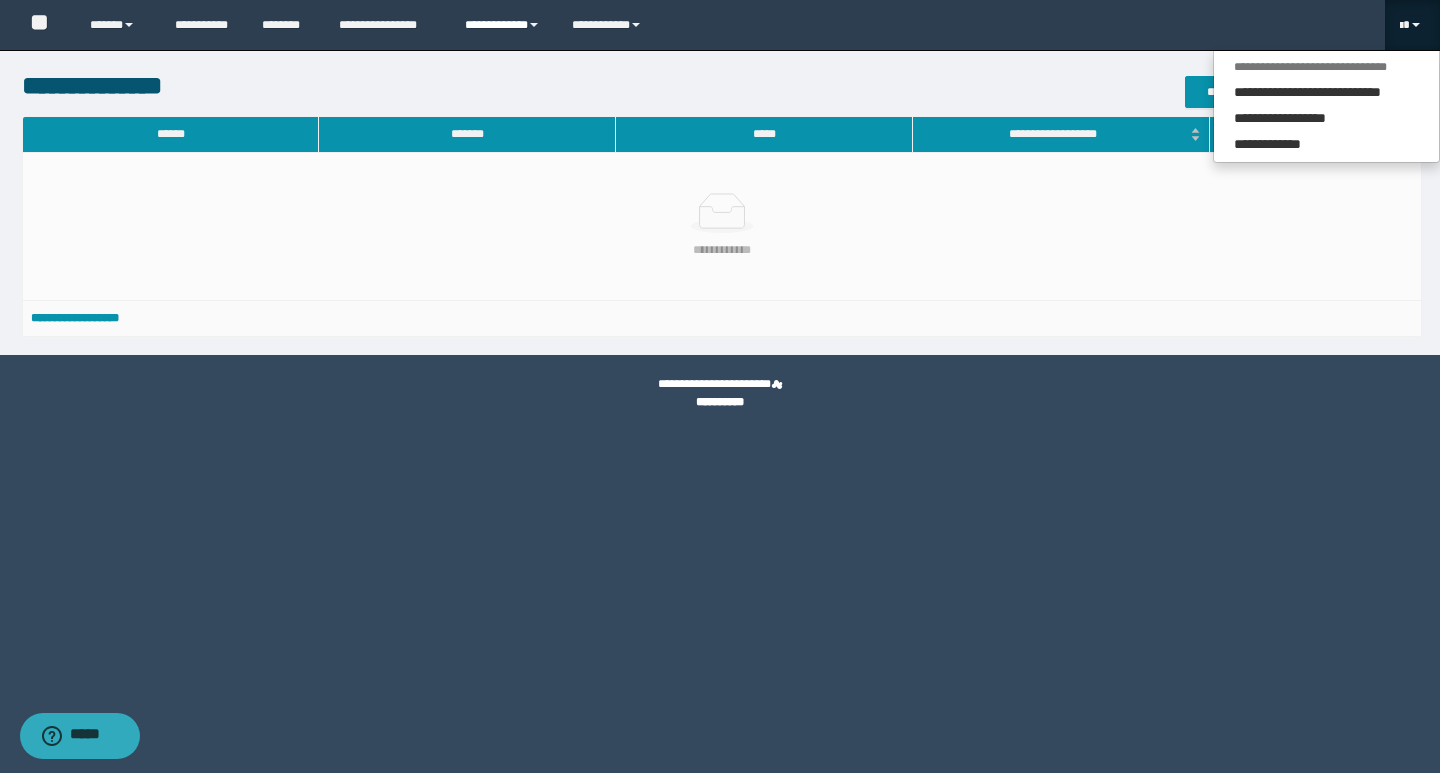 click on "**********" at bounding box center [503, 25] 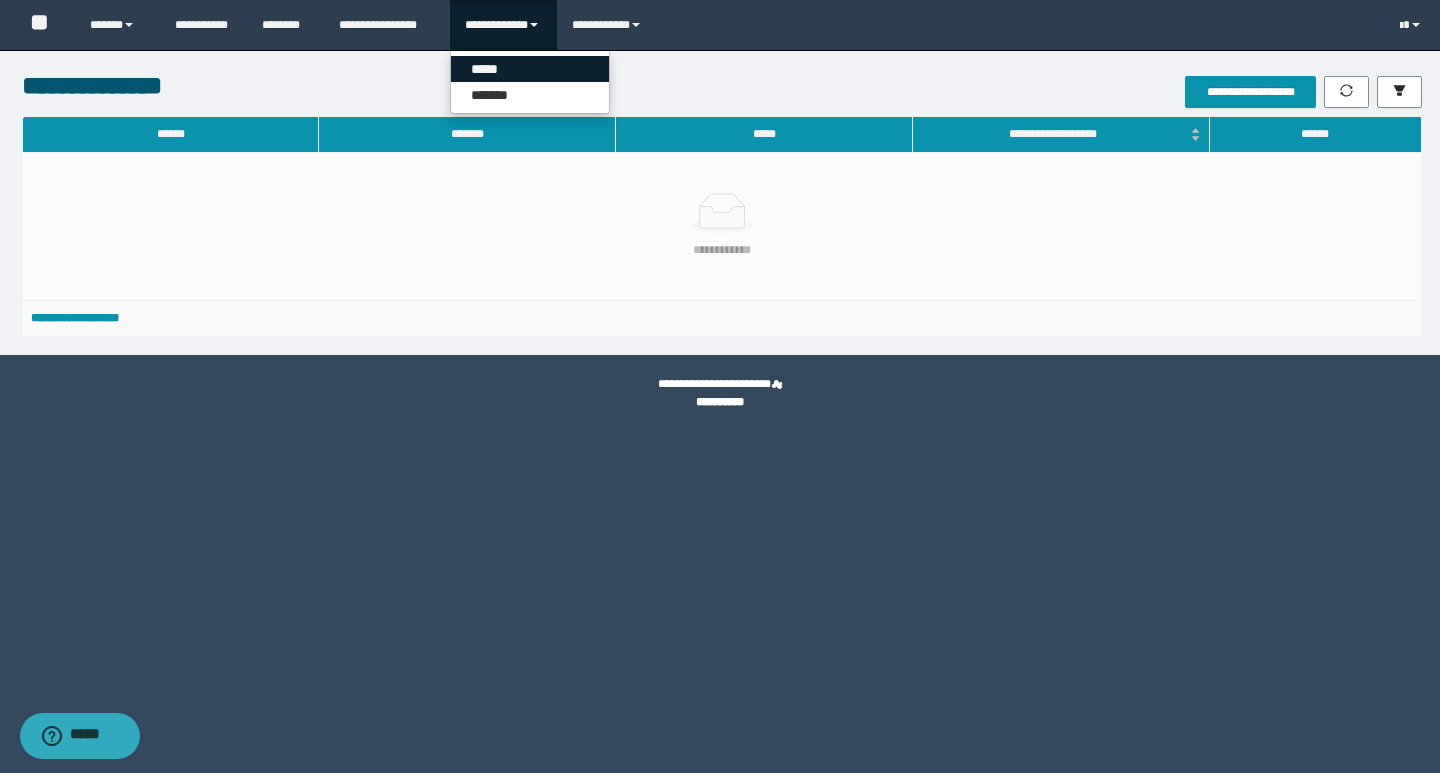 click on "*****" at bounding box center [530, 69] 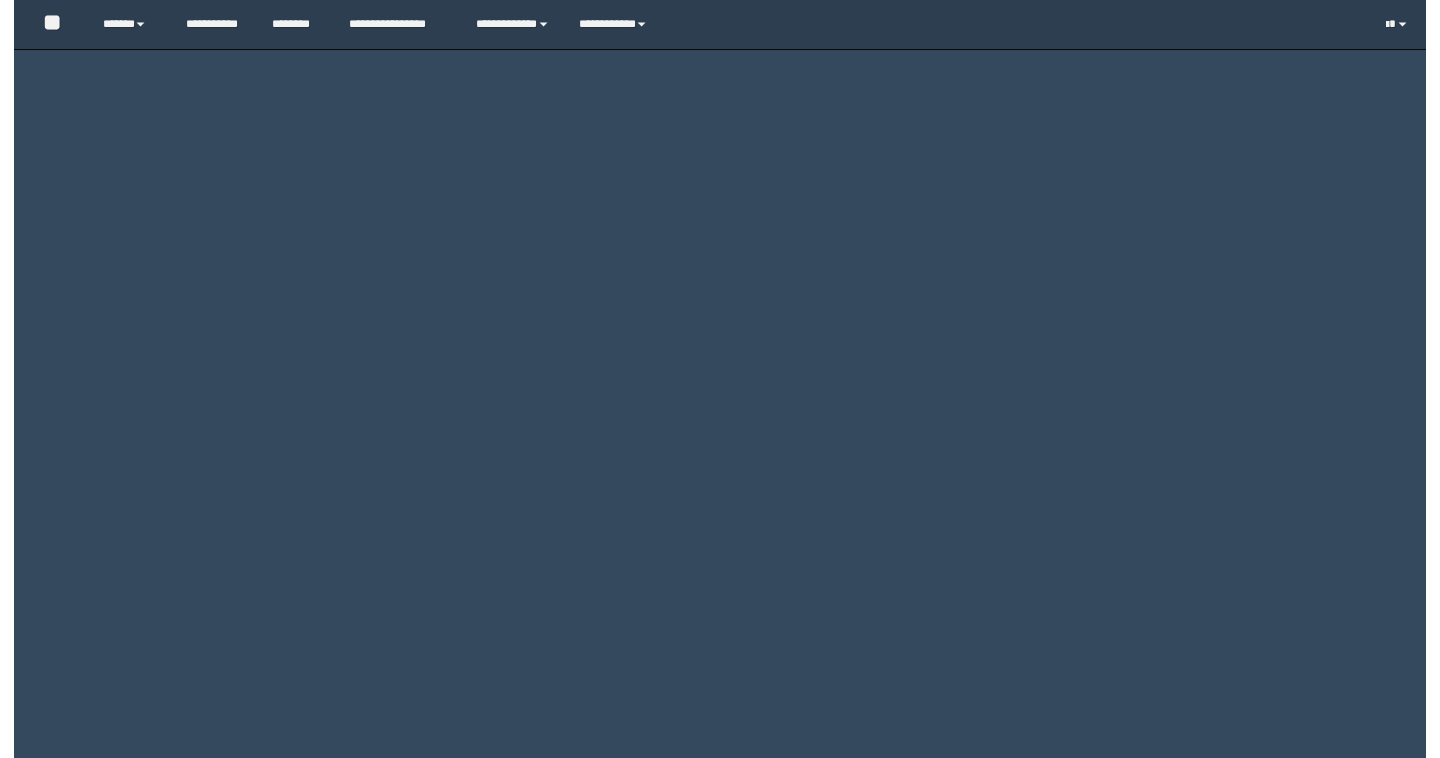 scroll, scrollTop: 0, scrollLeft: 0, axis: both 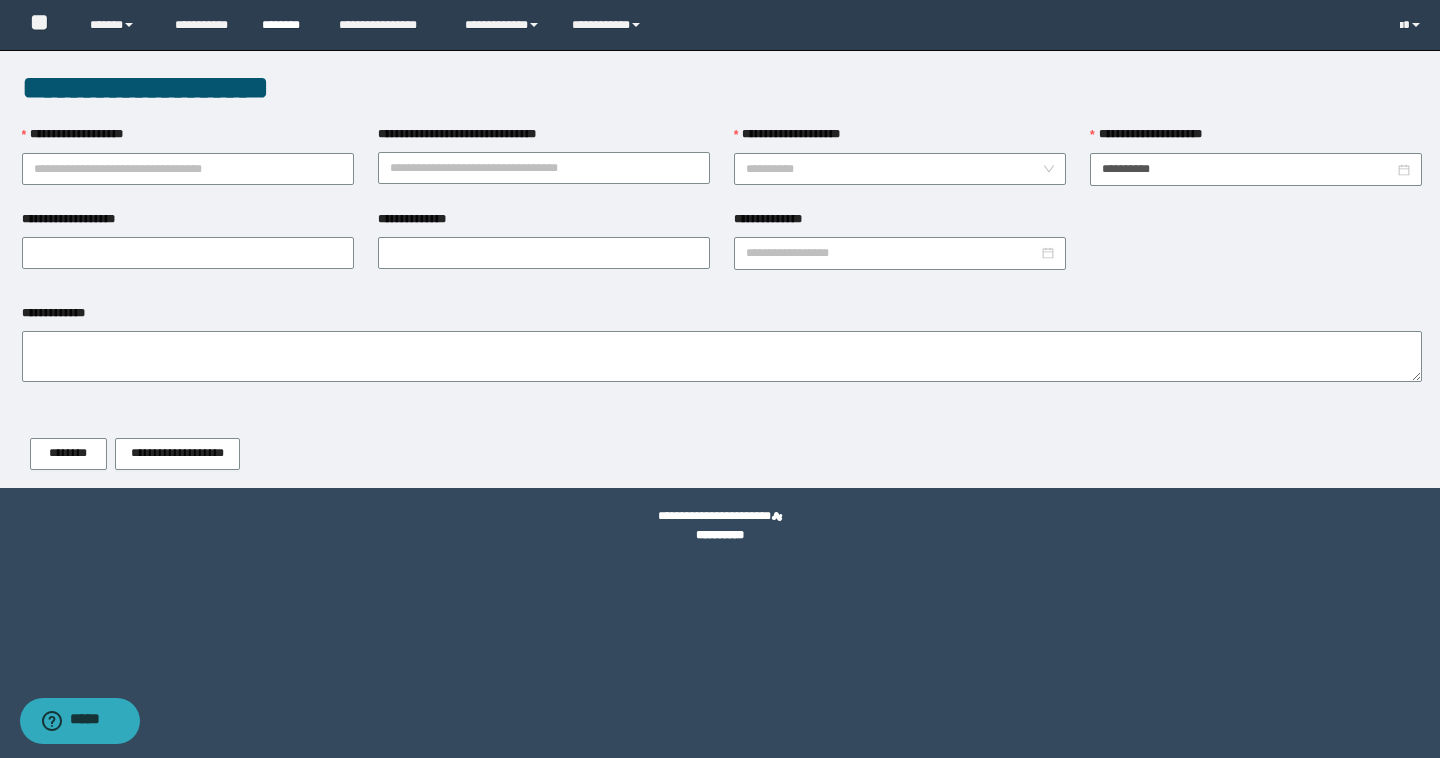 click on "********" at bounding box center [285, 25] 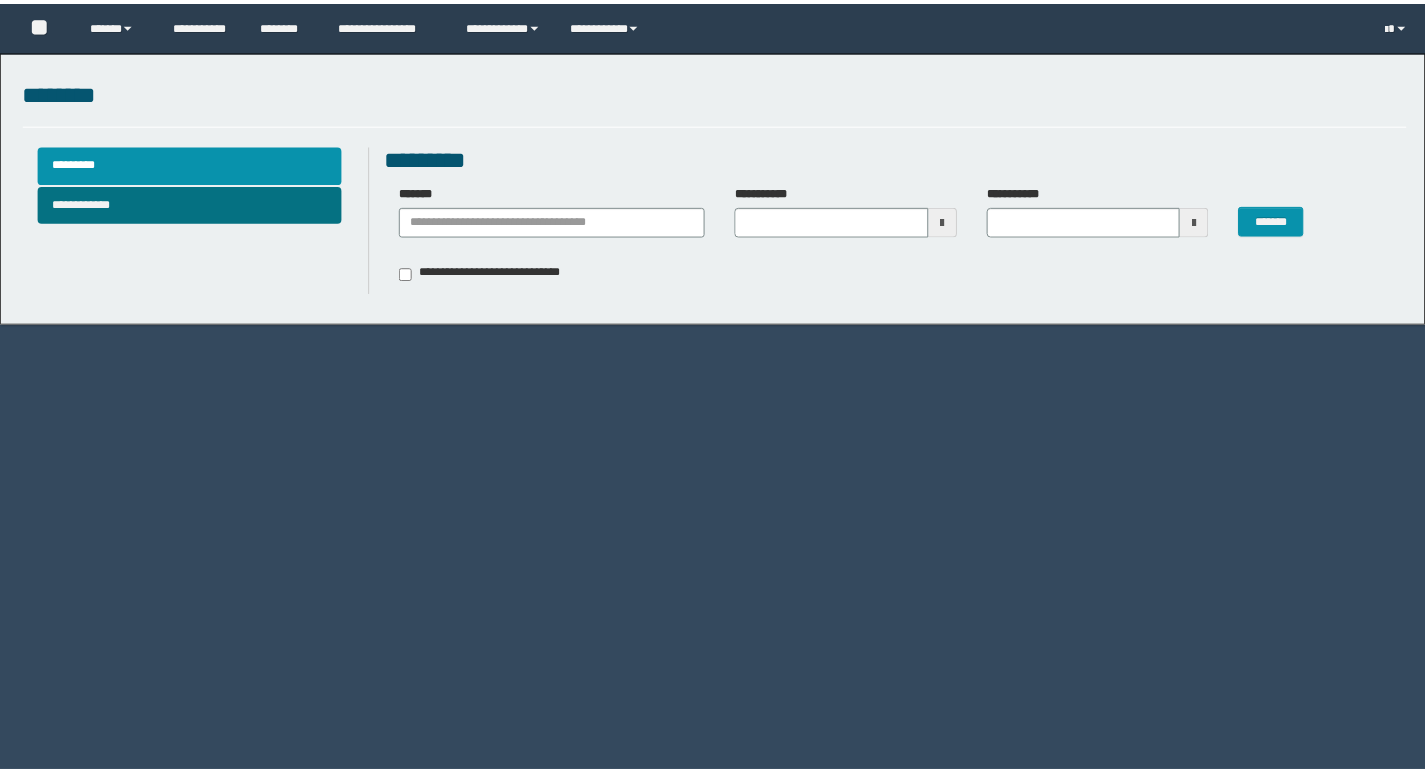 scroll, scrollTop: 0, scrollLeft: 0, axis: both 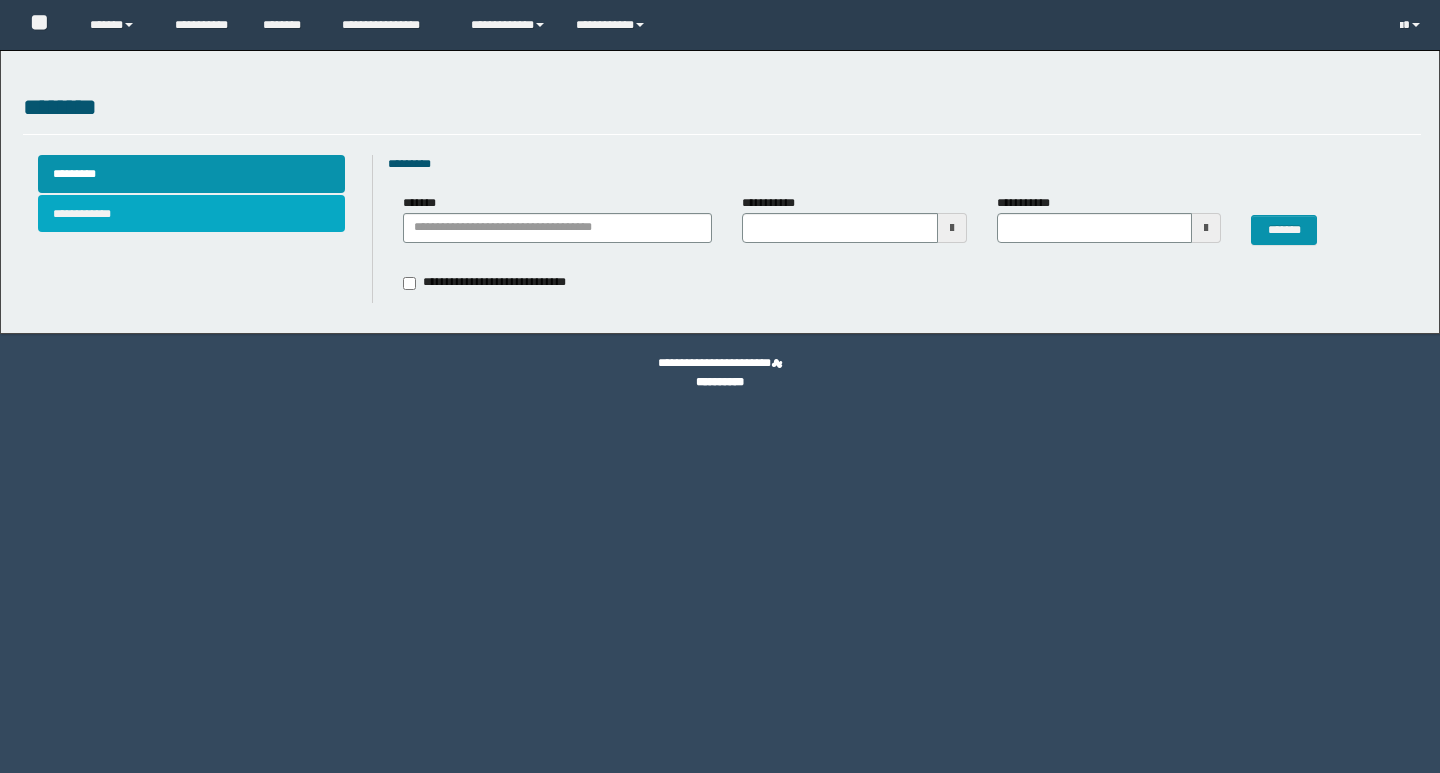 click on "**********" at bounding box center (192, 213) 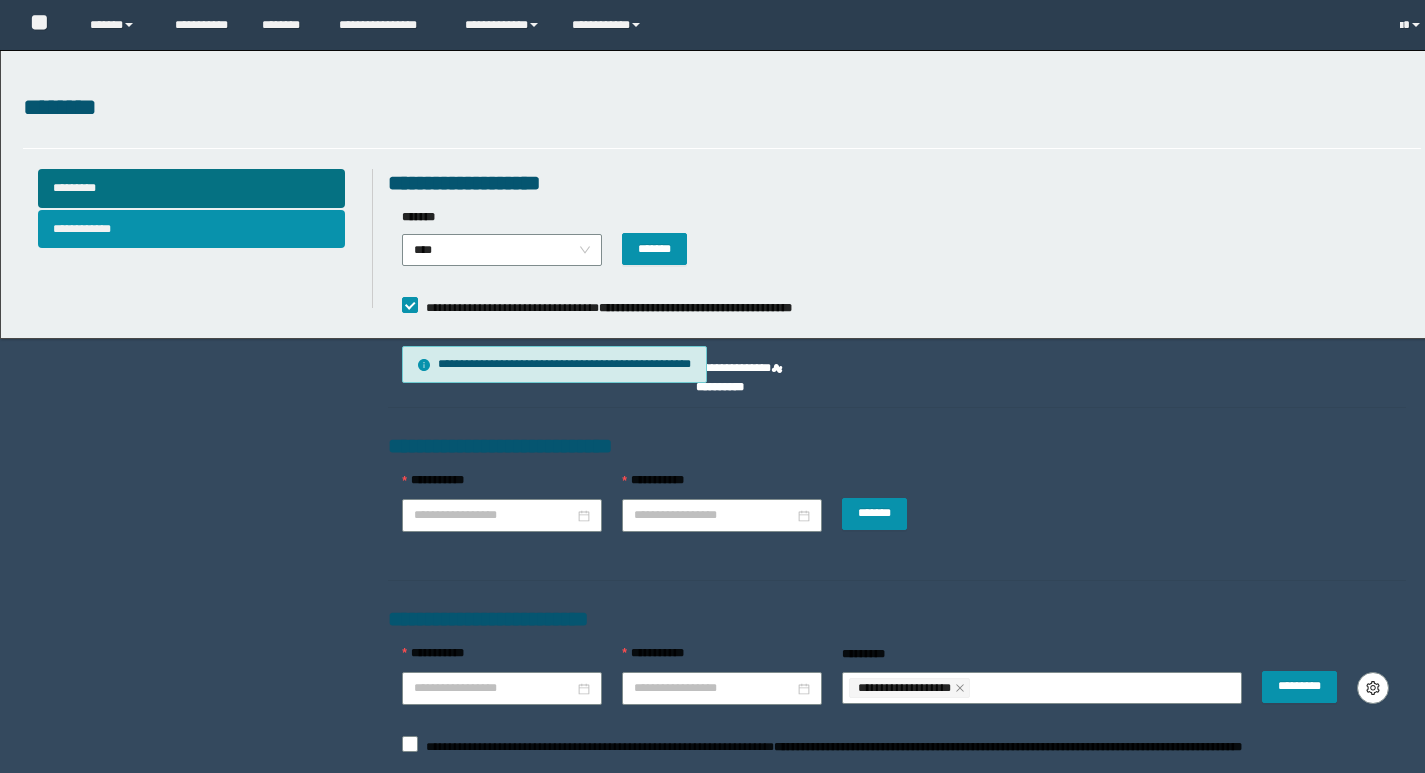 type on "**********" 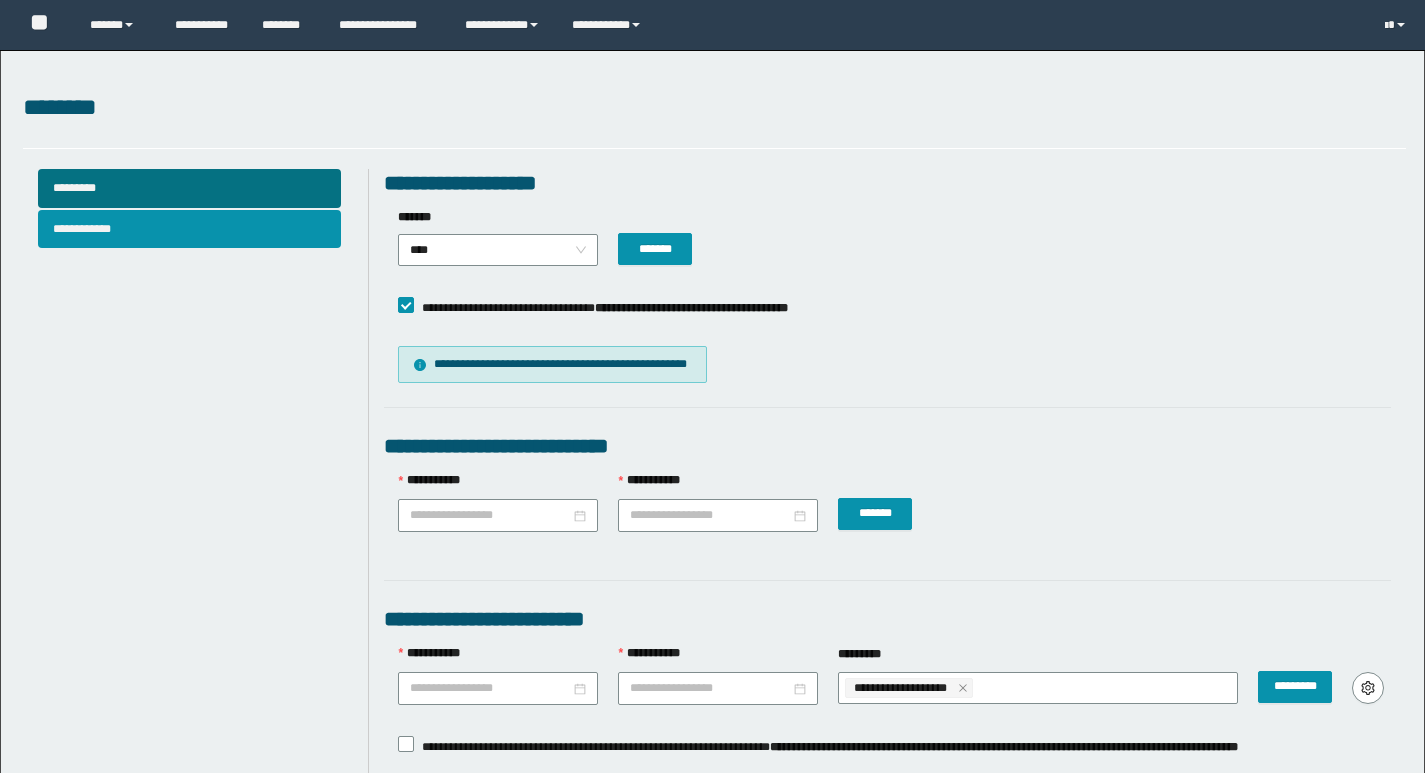 scroll, scrollTop: 500, scrollLeft: 0, axis: vertical 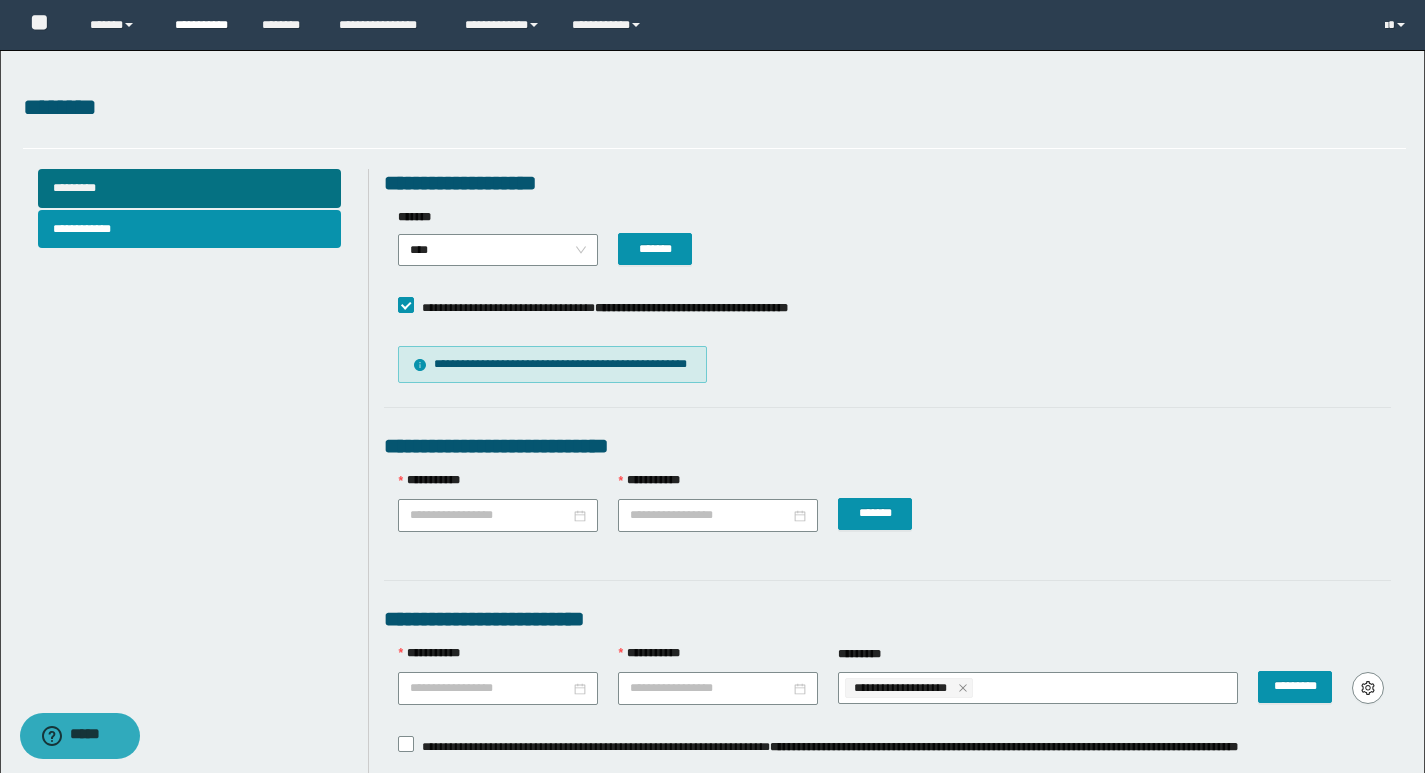 click on "**********" at bounding box center (203, 25) 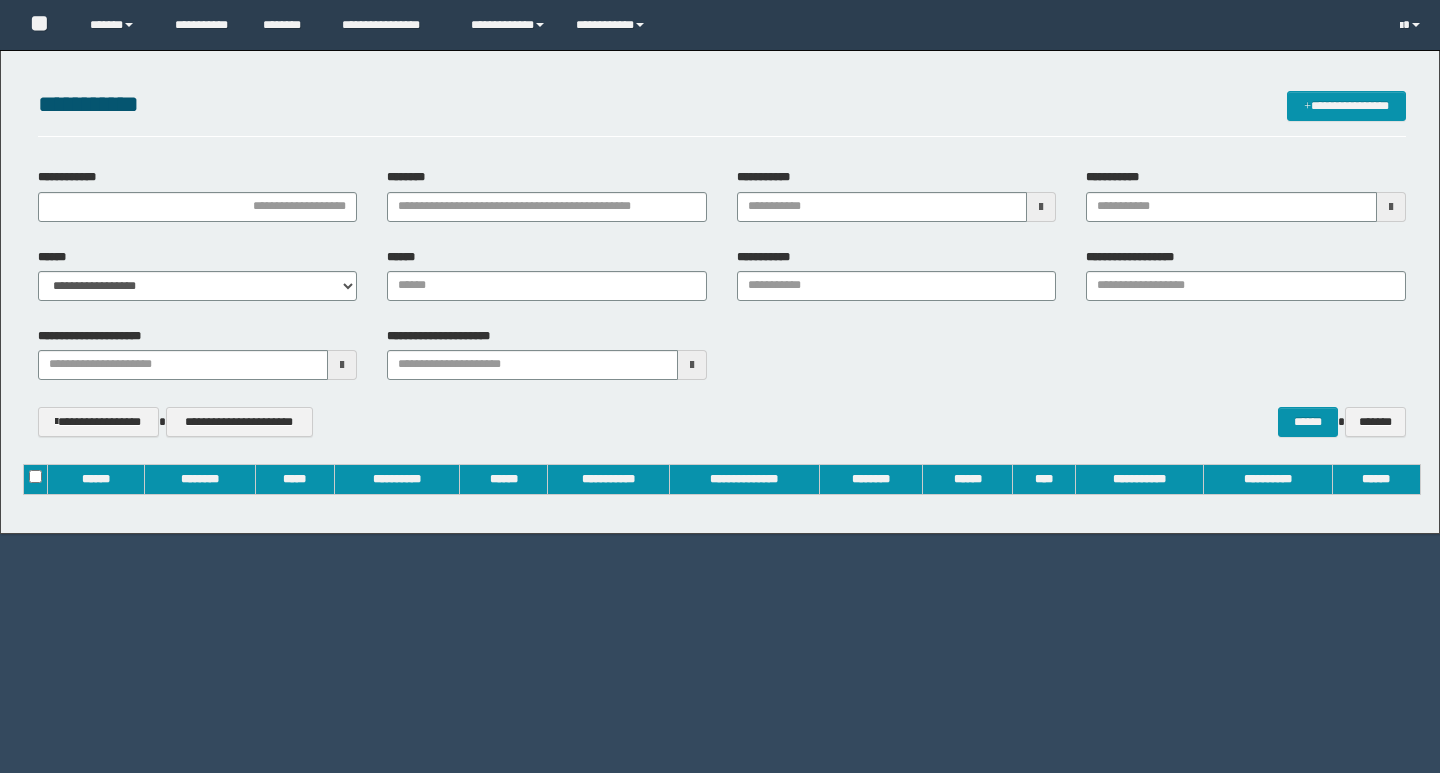 scroll, scrollTop: 0, scrollLeft: 0, axis: both 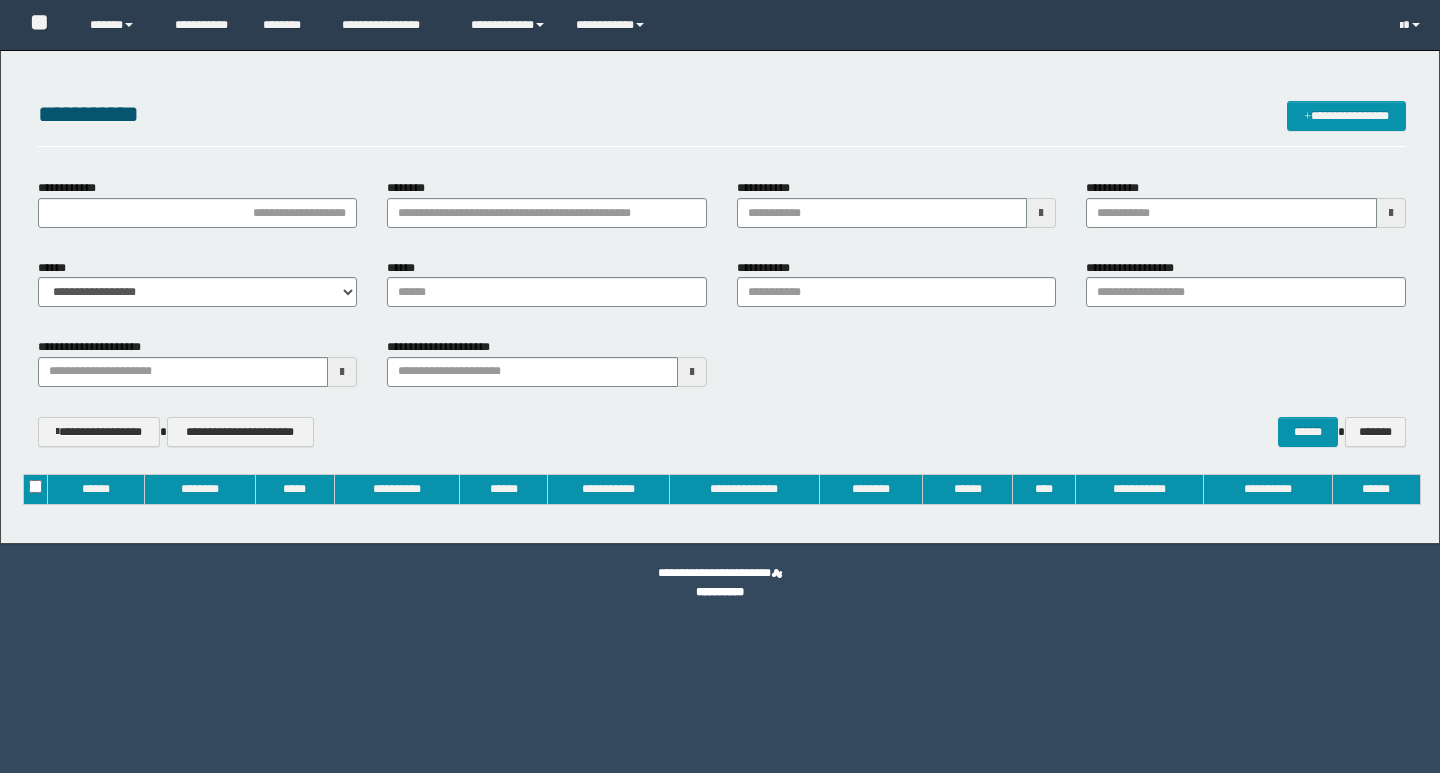 type on "**********" 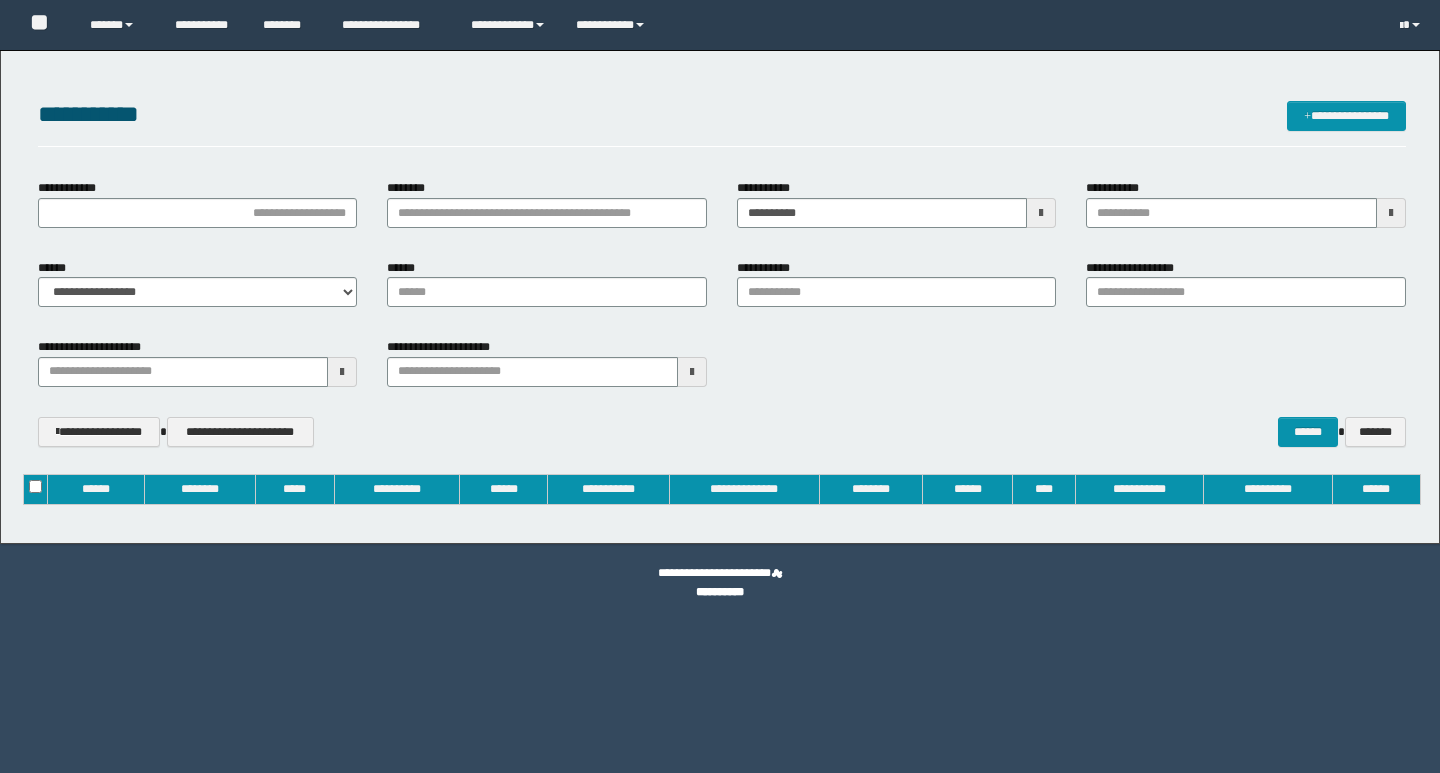 type on "**********" 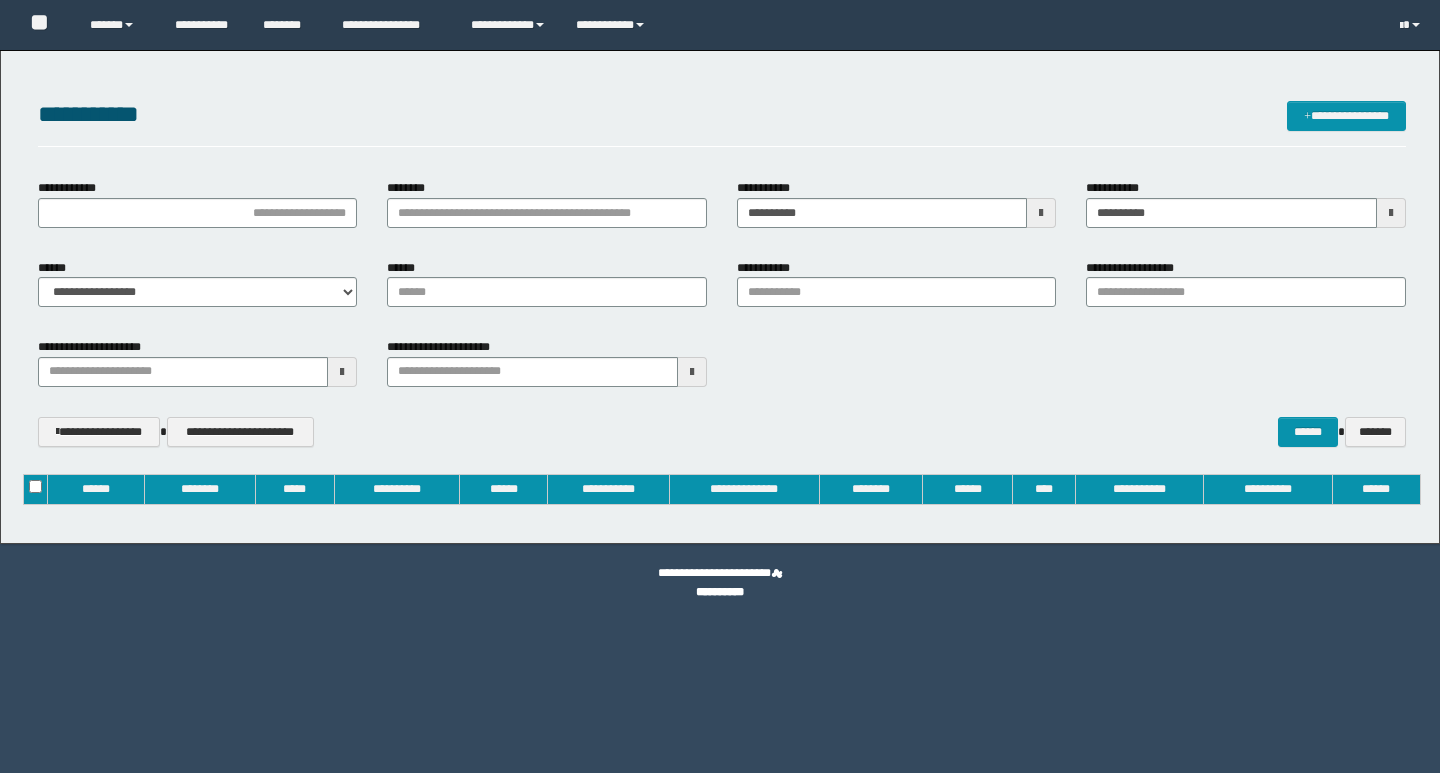 type 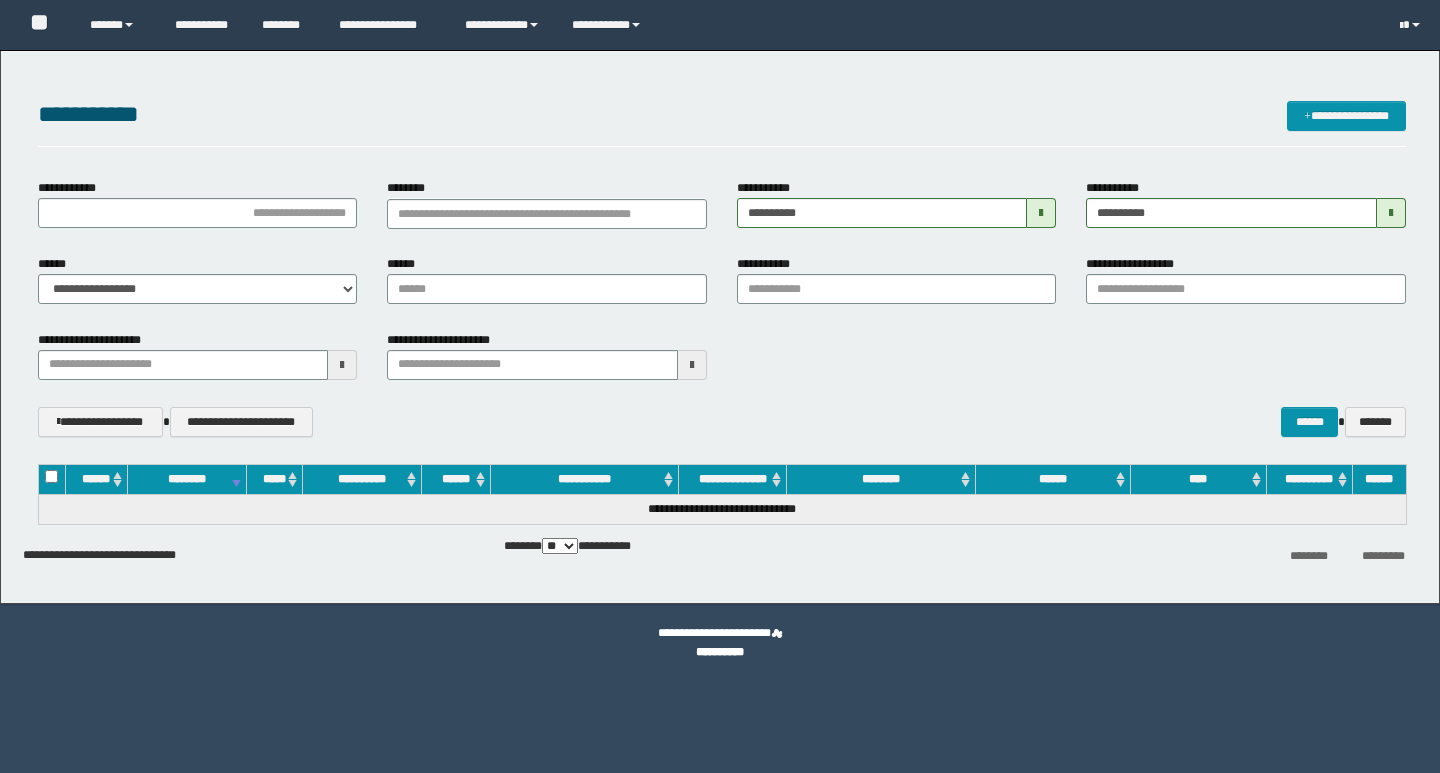 scroll, scrollTop: 0, scrollLeft: 0, axis: both 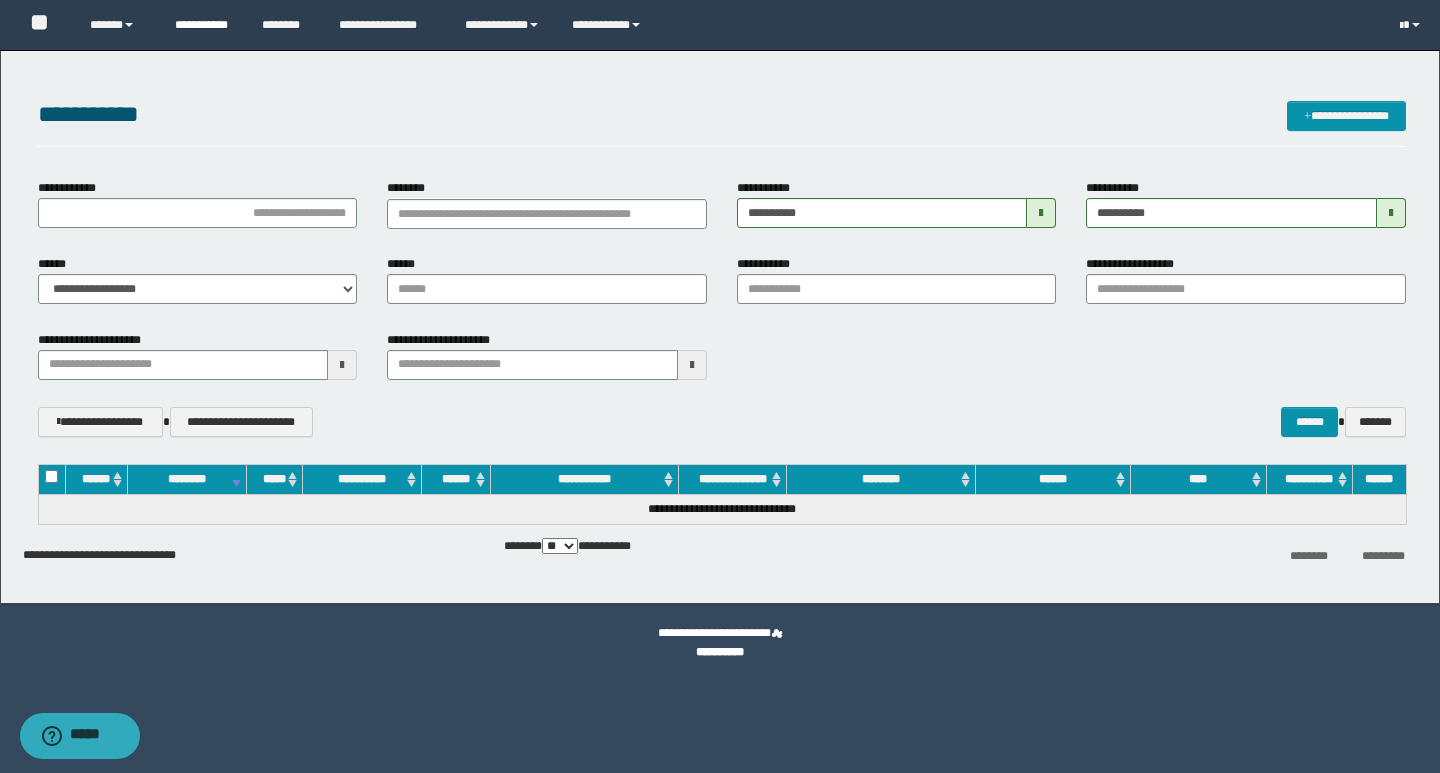 click on "**********" at bounding box center [203, 25] 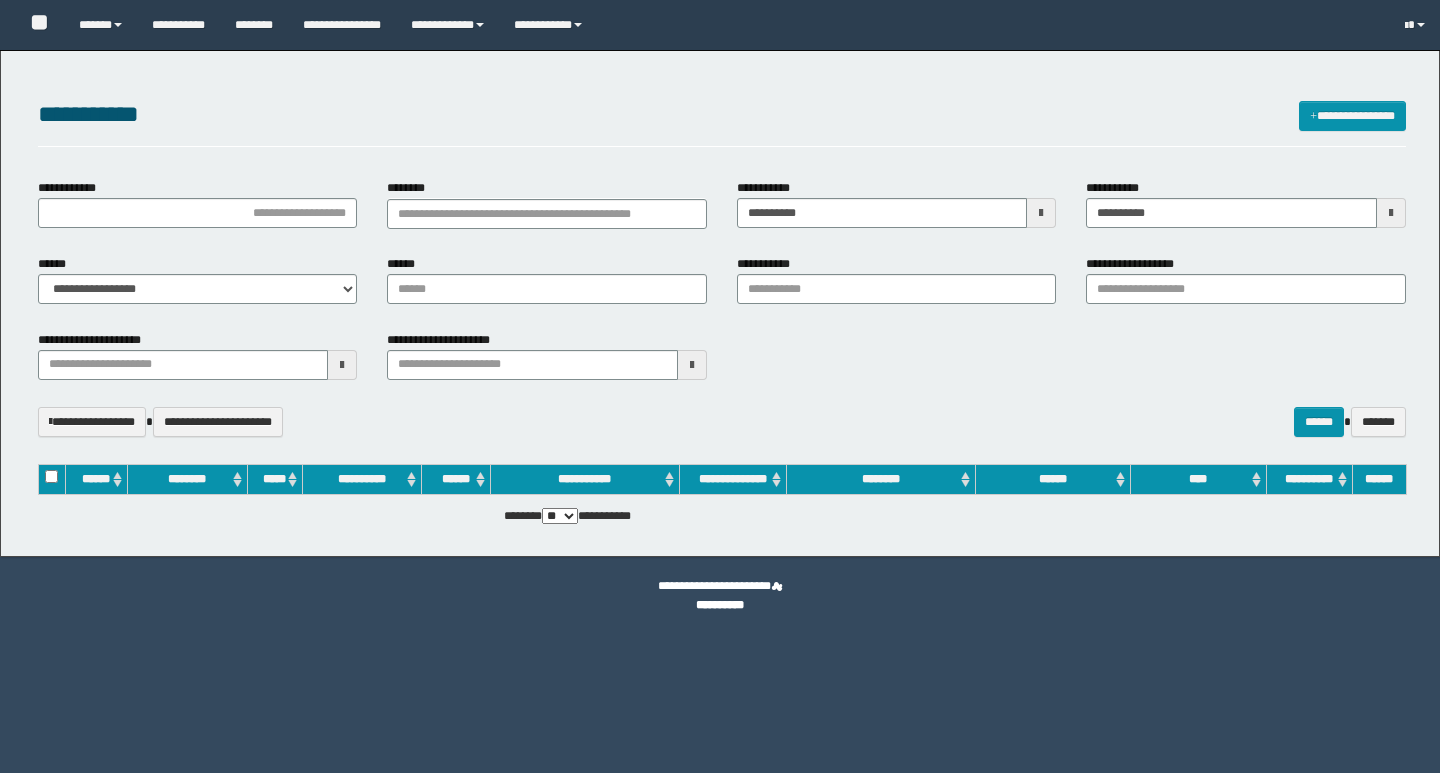 scroll, scrollTop: 0, scrollLeft: 0, axis: both 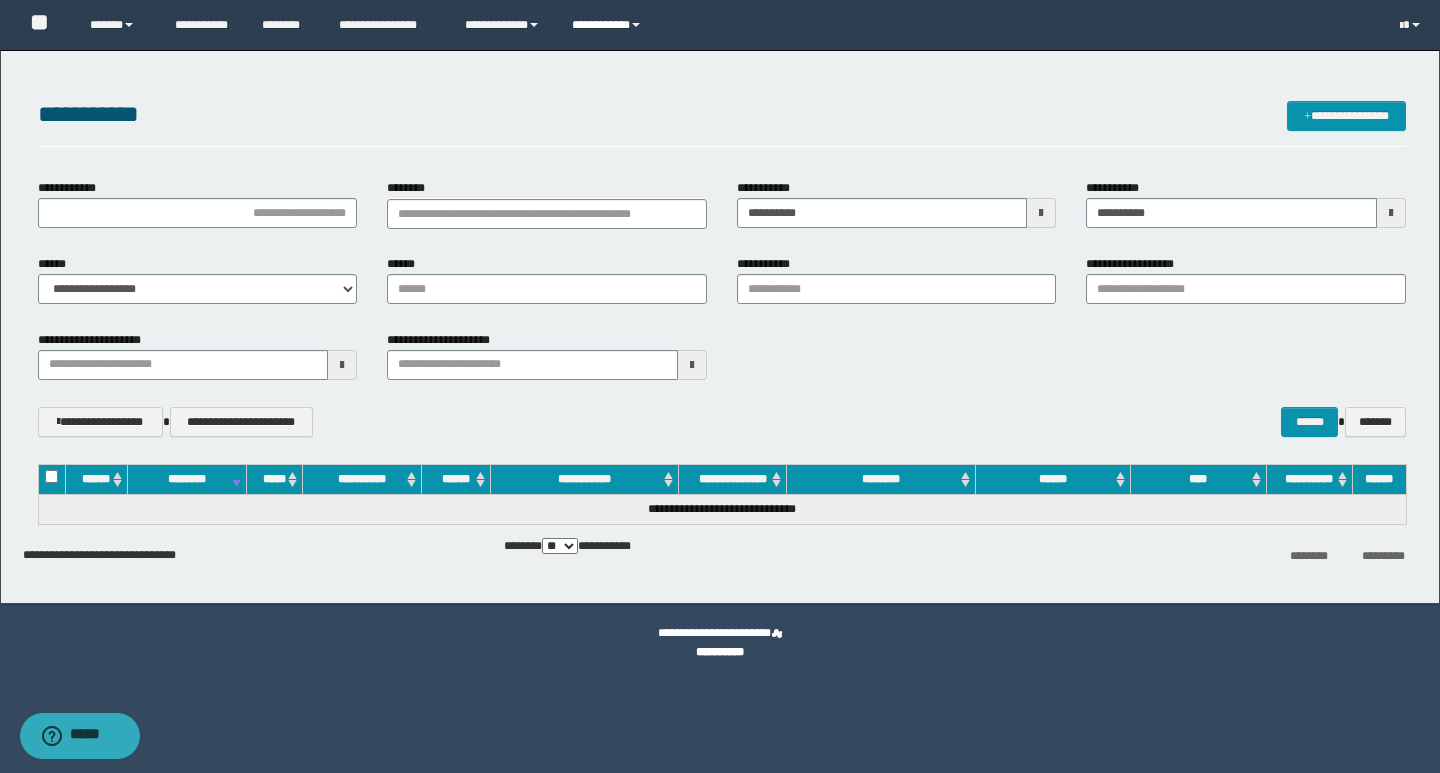 click on "**********" at bounding box center [609, 25] 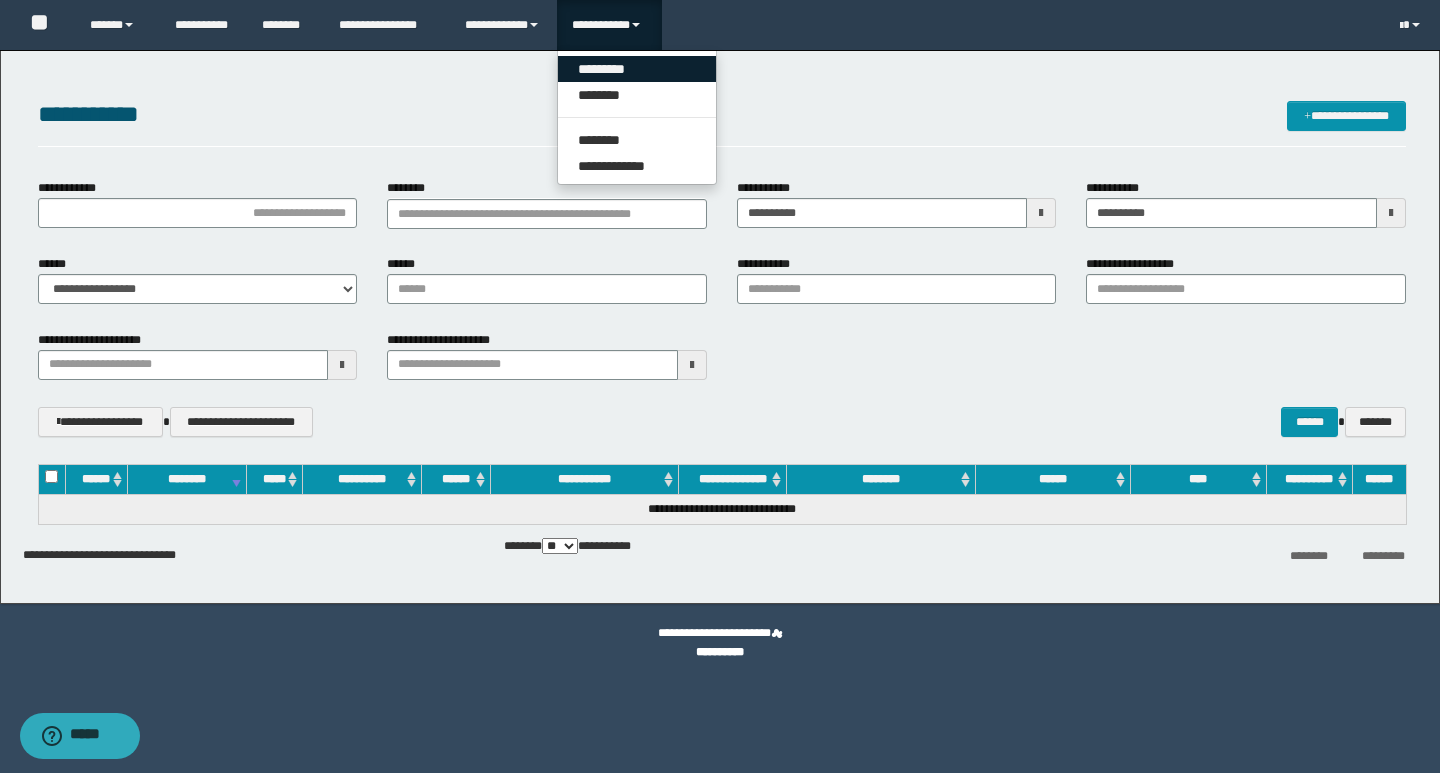 click on "*********" at bounding box center [637, 69] 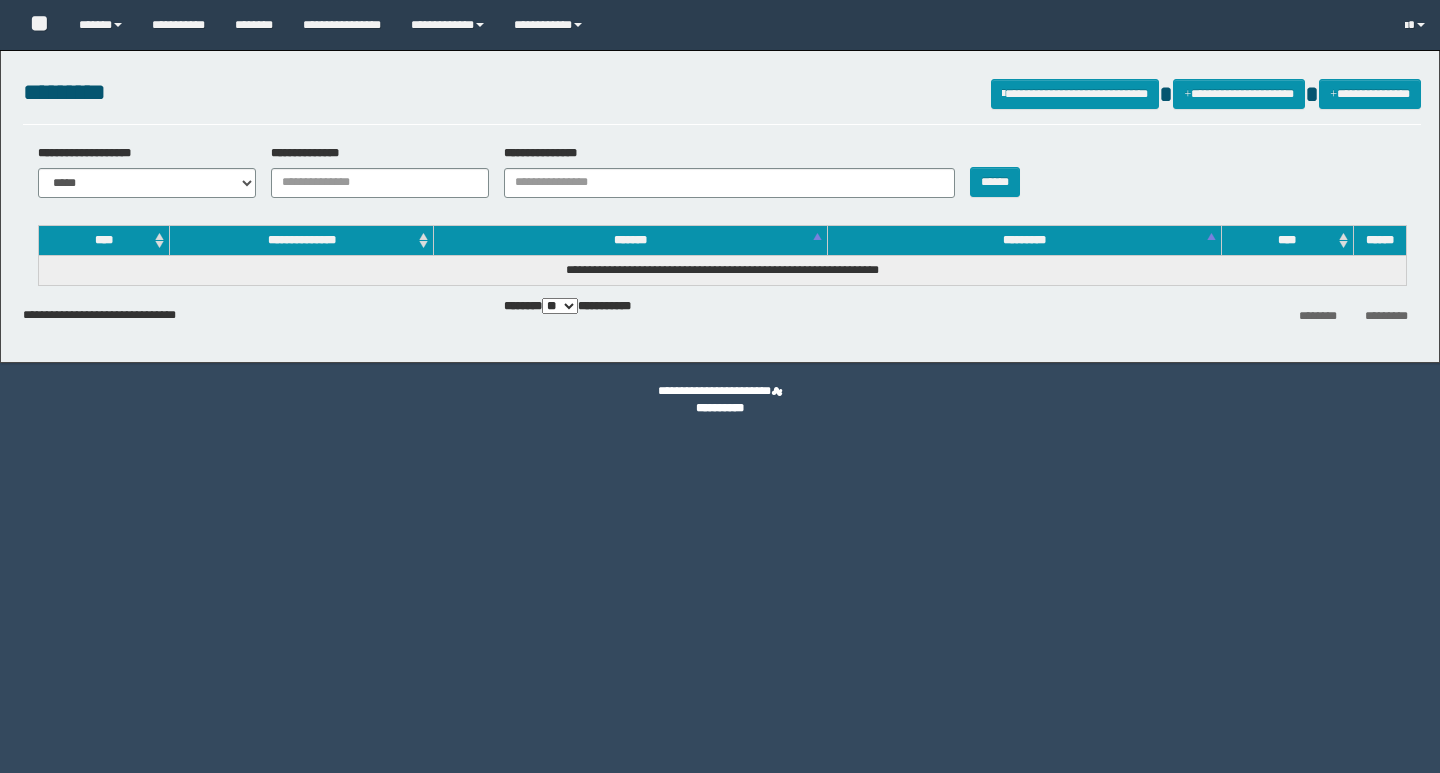scroll, scrollTop: 0, scrollLeft: 0, axis: both 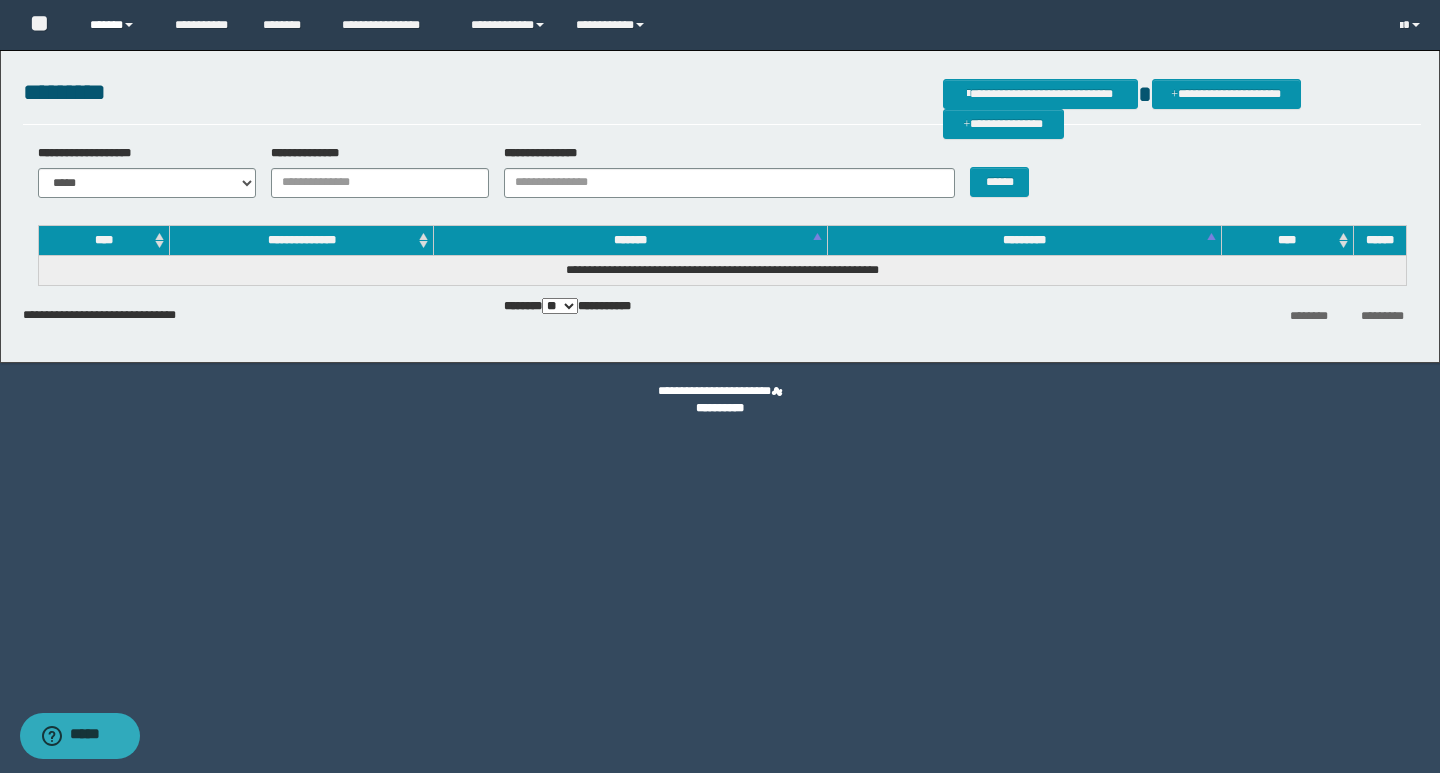 click on "******" at bounding box center [117, 25] 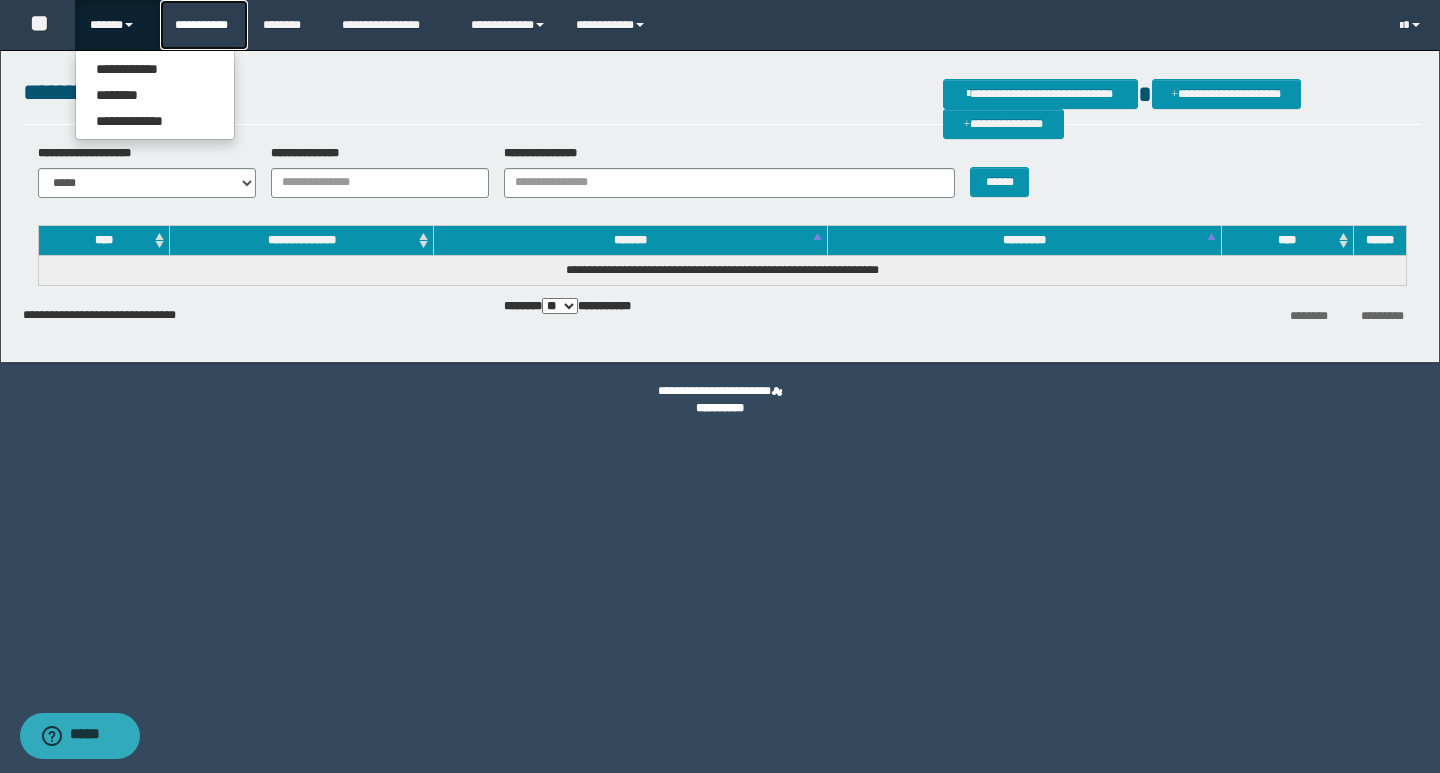 click on "**********" at bounding box center [204, 25] 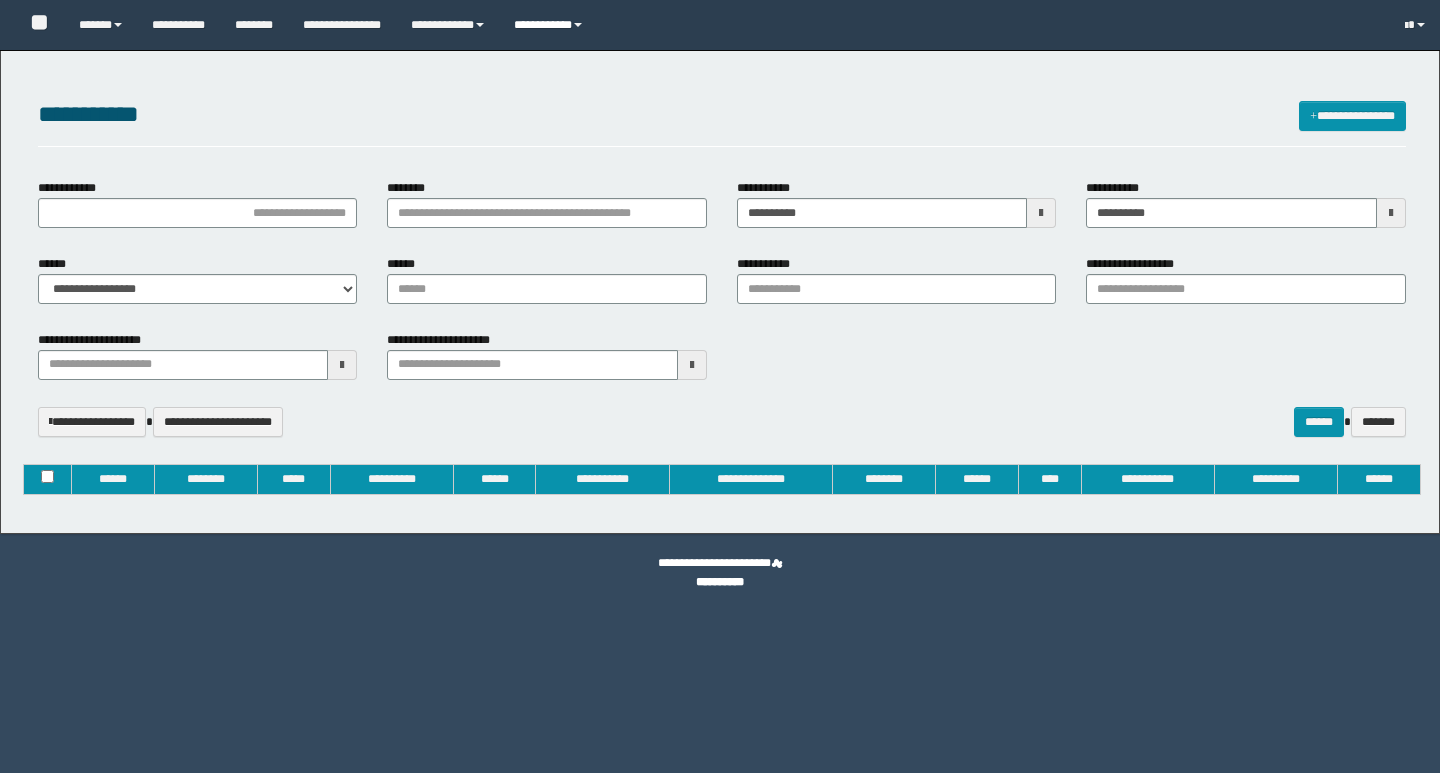 type on "**********" 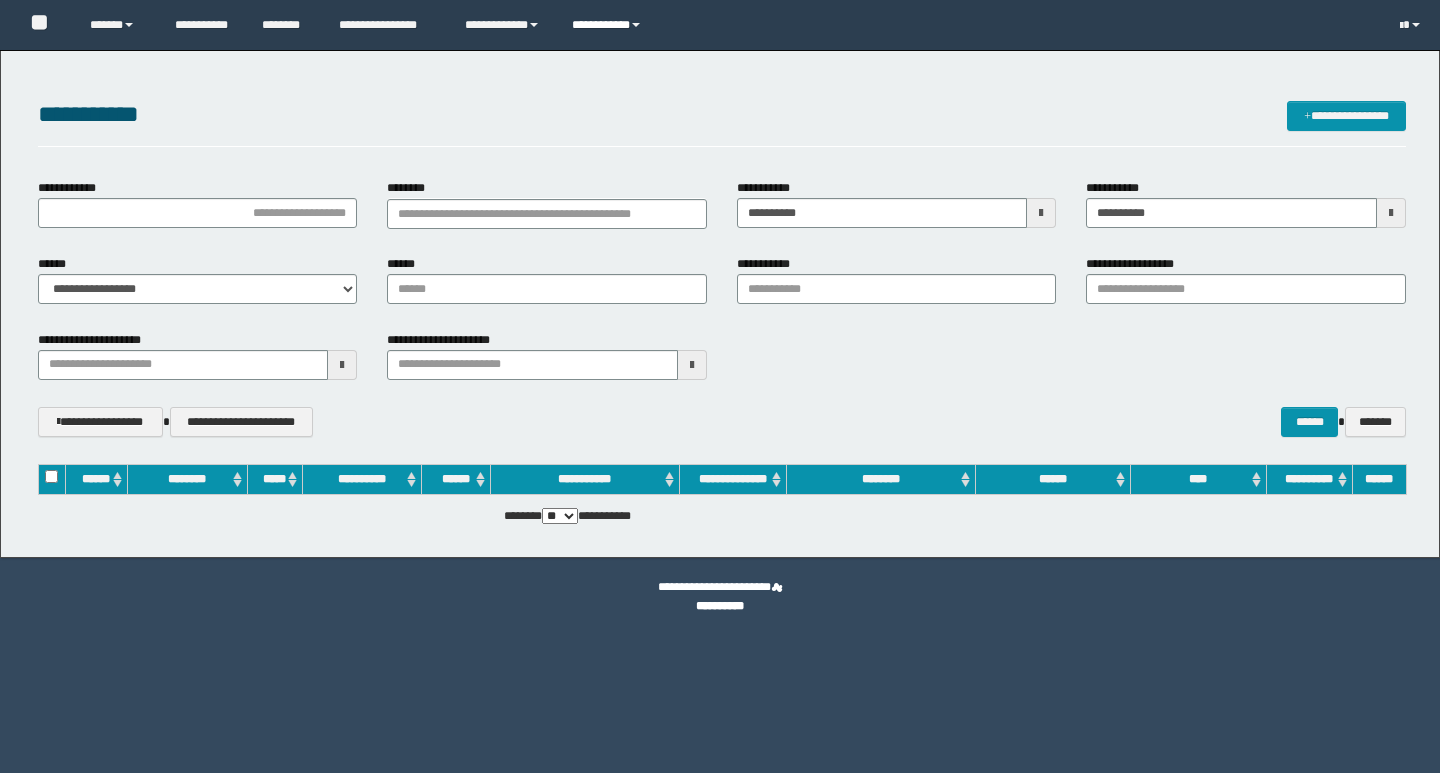 scroll, scrollTop: 0, scrollLeft: 0, axis: both 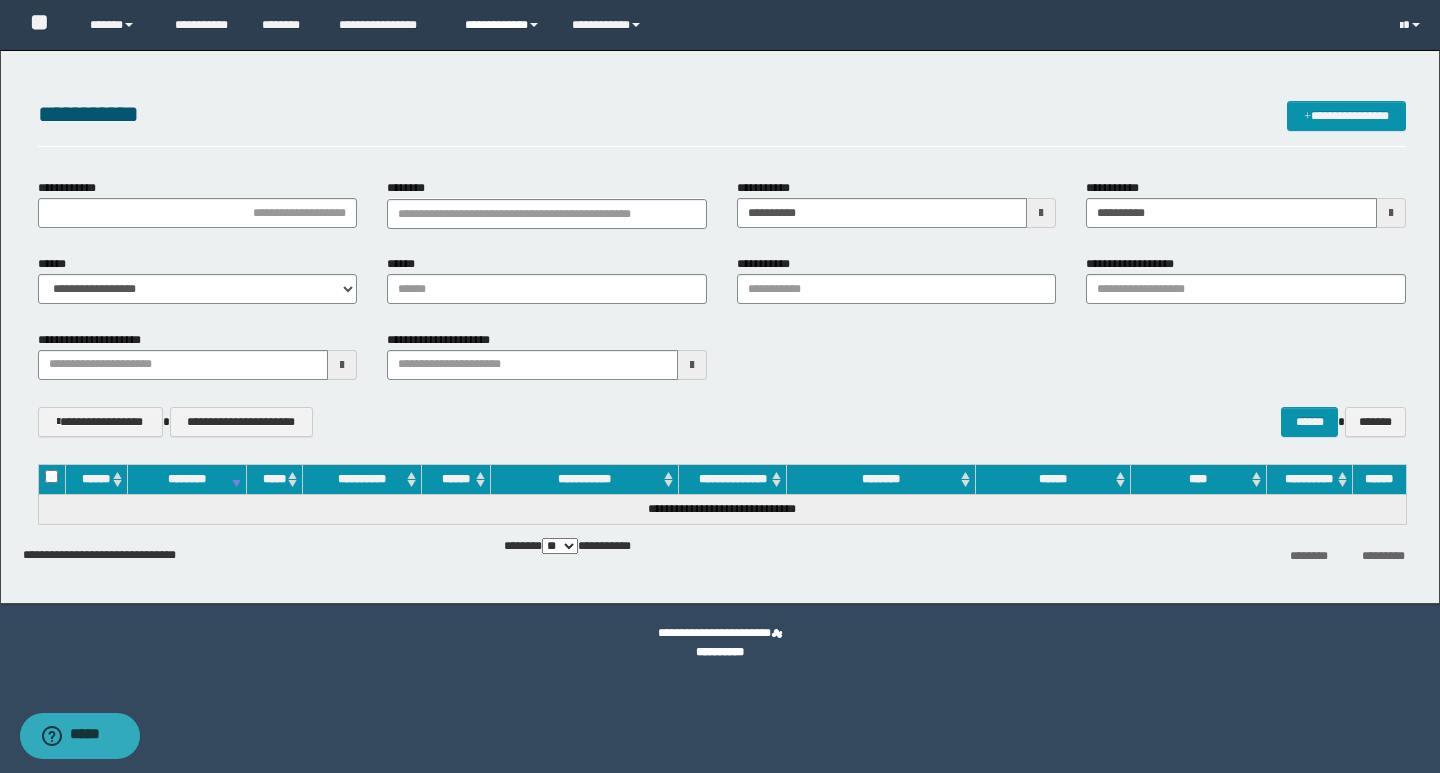 click on "**********" at bounding box center [503, 25] 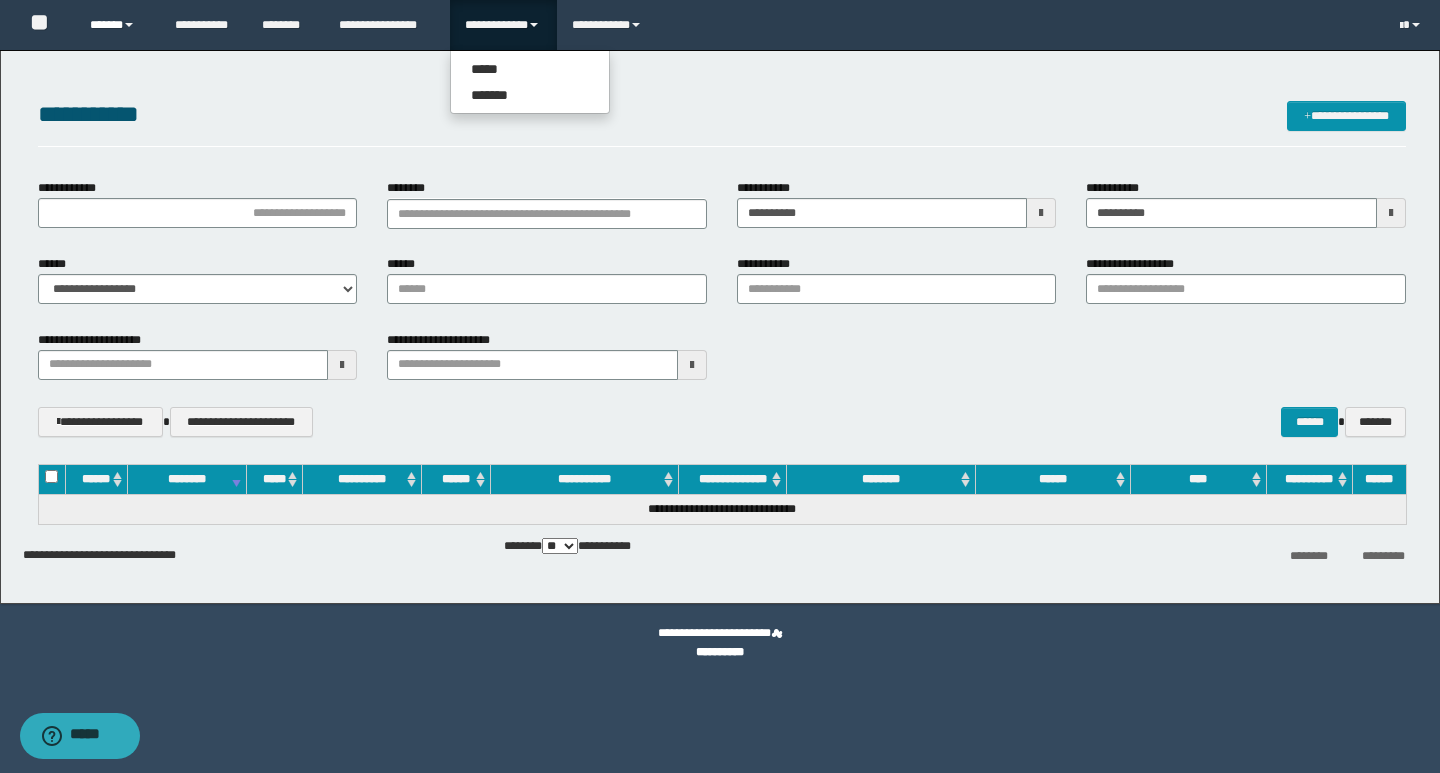 click on "******" at bounding box center (117, 25) 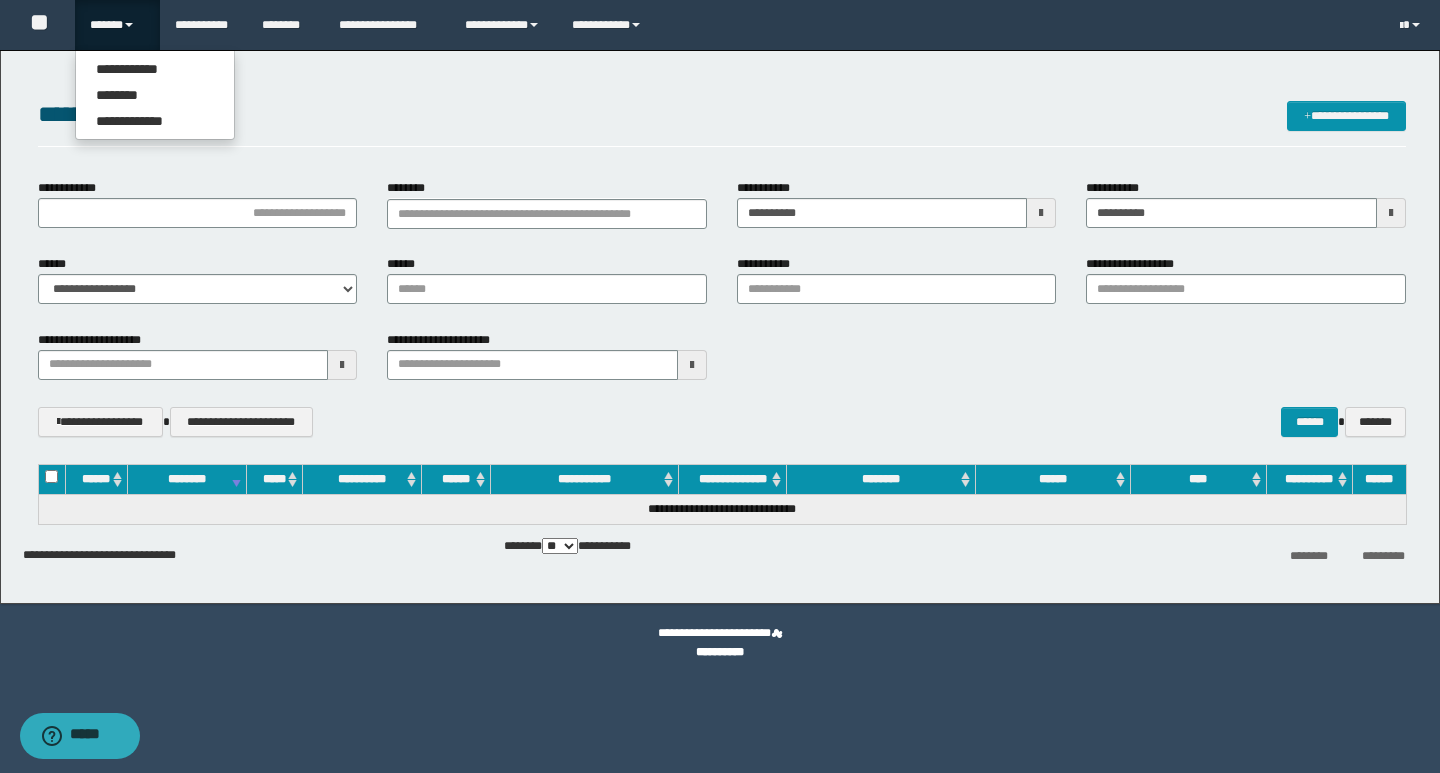click on "**" at bounding box center (39, 22) 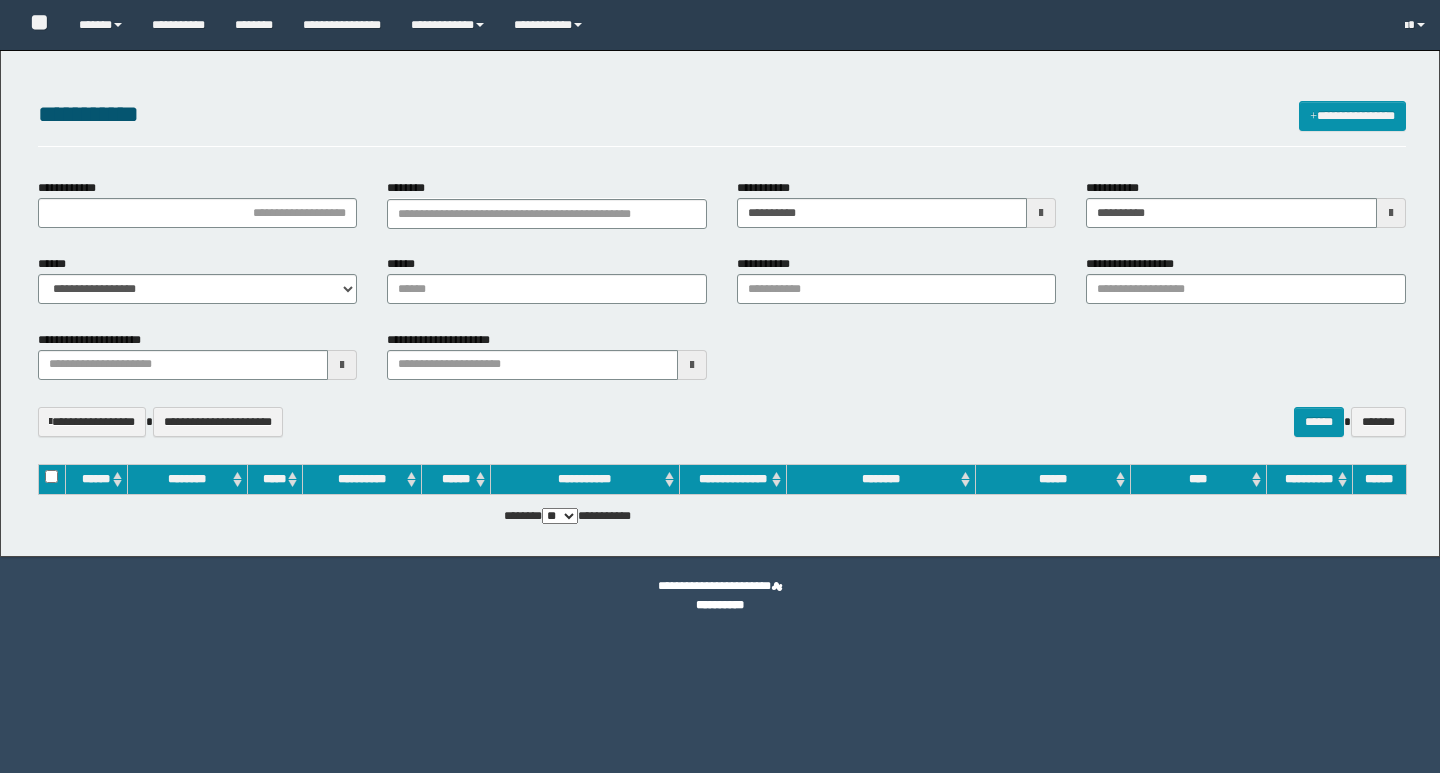 scroll, scrollTop: 0, scrollLeft: 0, axis: both 